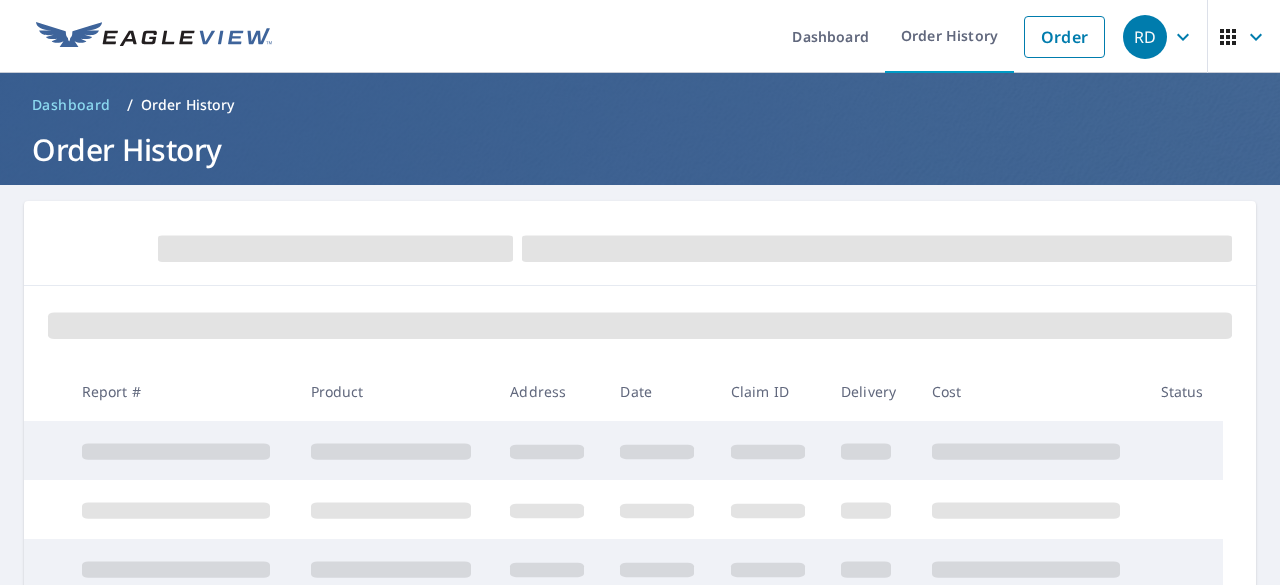 scroll, scrollTop: 0, scrollLeft: 0, axis: both 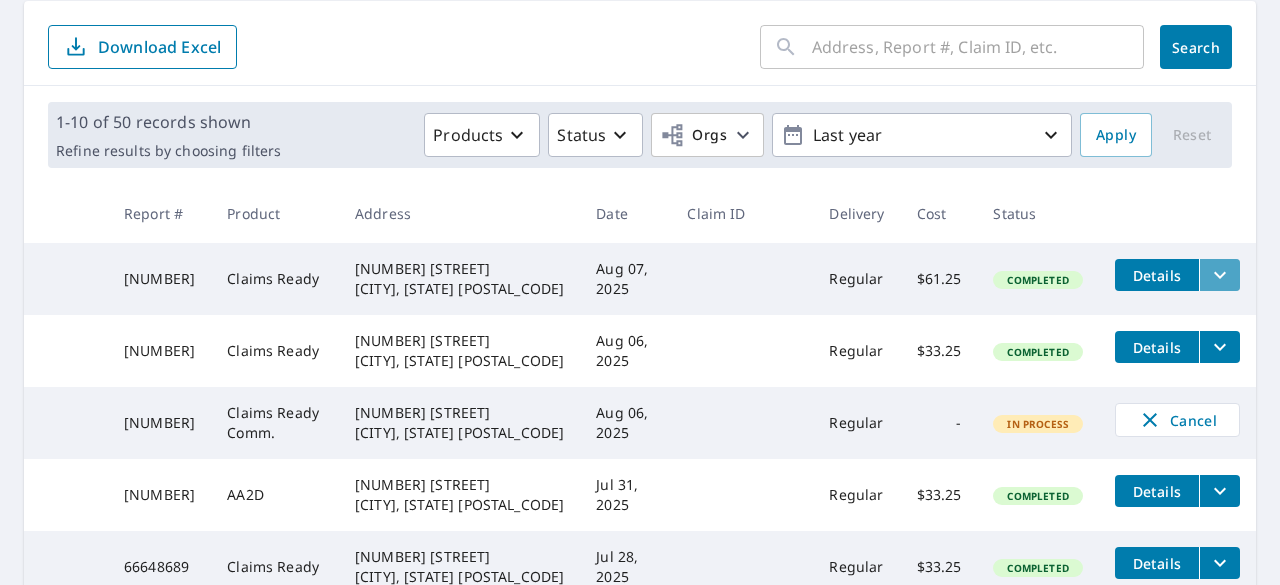 click at bounding box center [1219, 275] 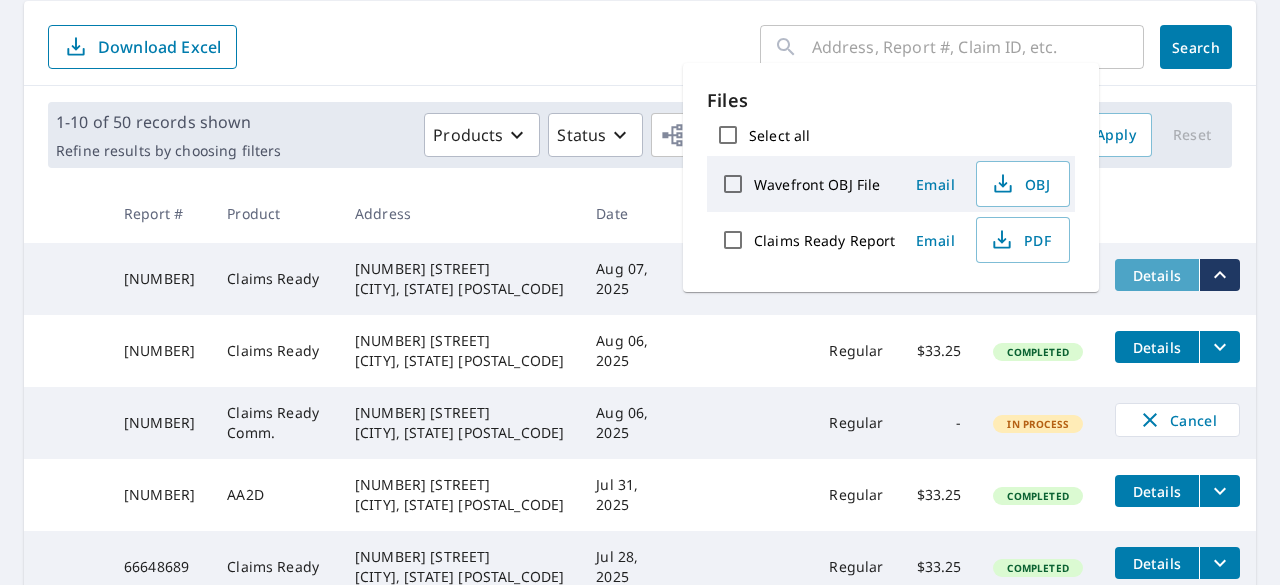 click on "Details" at bounding box center (1157, 275) 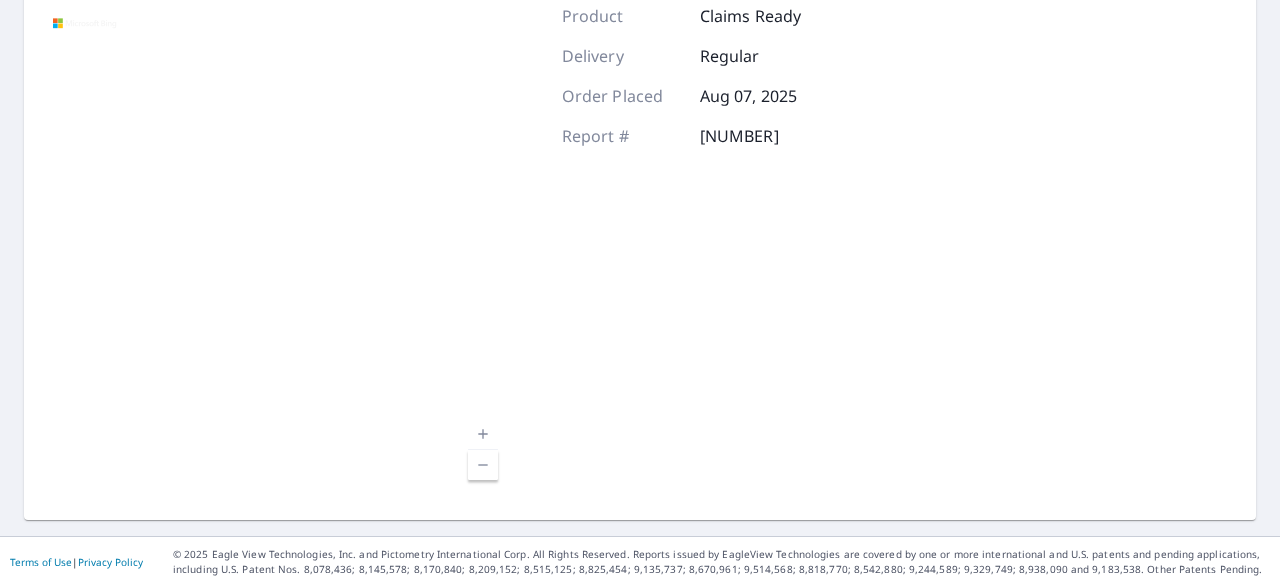 scroll, scrollTop: 0, scrollLeft: 0, axis: both 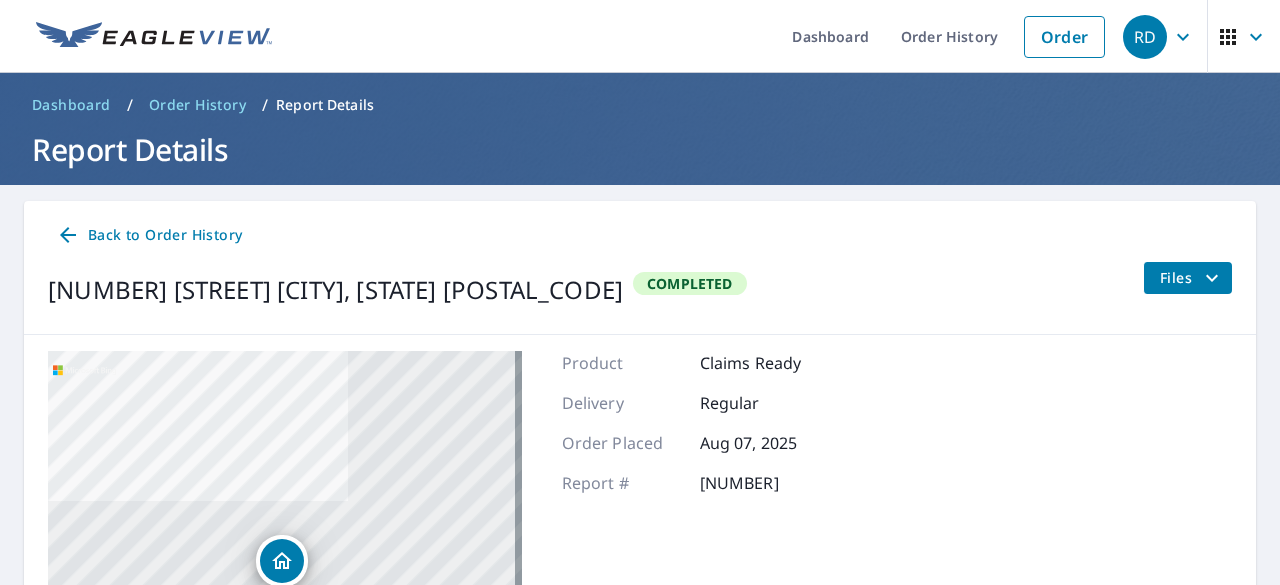 click on "Back to Order History [NUMBER] [STREET]
[CITY], [STATE] [POSTAL_CODE] Completed Files" at bounding box center (640, 268) 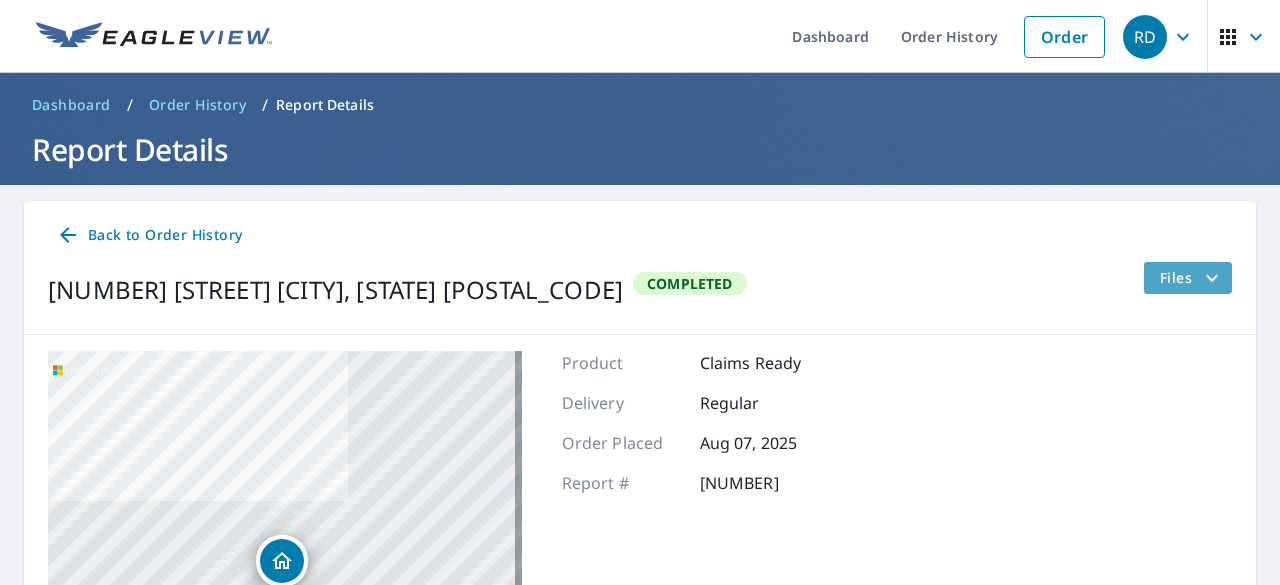 click 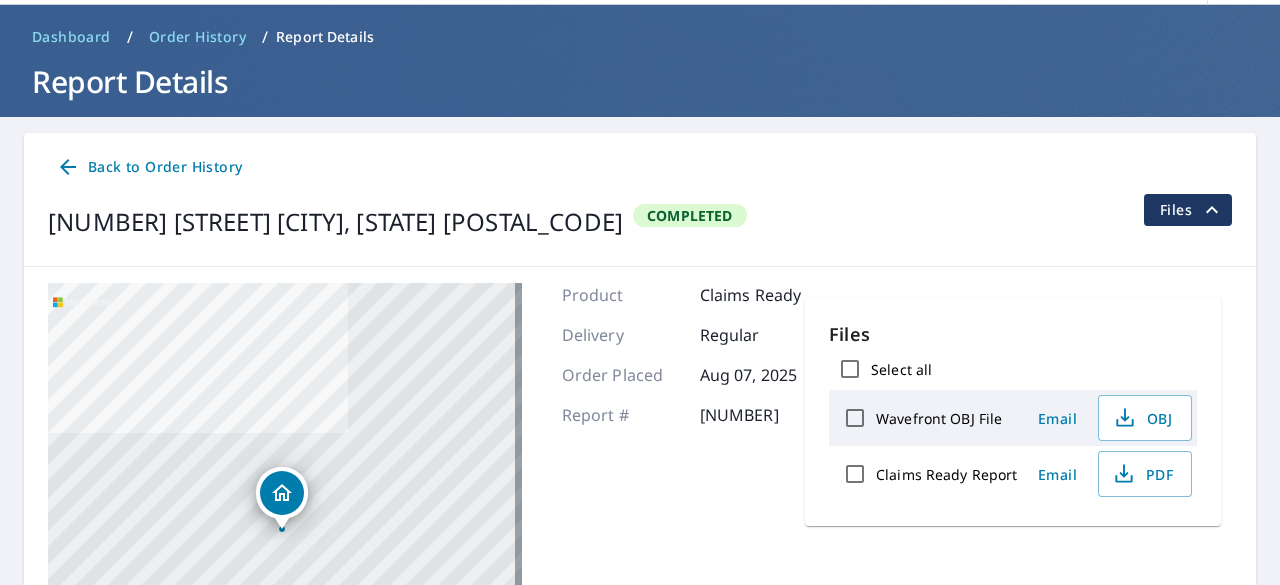 scroll, scrollTop: 100, scrollLeft: 0, axis: vertical 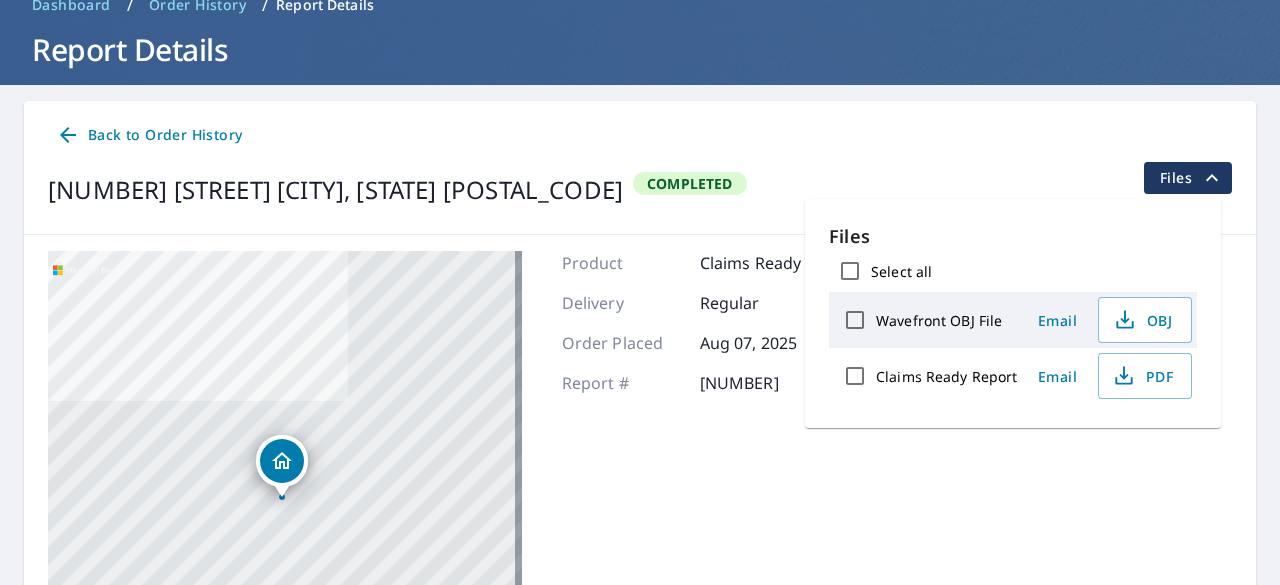 click on "Back to Order History [NUMBER] [STREET]
[CITY], [STATE] [POSTAL_CODE] Completed Files [NUMBER] [STREET] [CITY], [STATE] [POSTAL_CODE] Aerial Road A standard road map Aerial A detailed look from above Labels Labels © 2025 TomTom, © Vexcel Imaging, © 2025 Microsoft Corporation,  © OpenStreetMap Terms Product Claims Ready Delivery Regular Order Placed [DATE] Report # [NUMBER]" at bounding box center (640, 434) 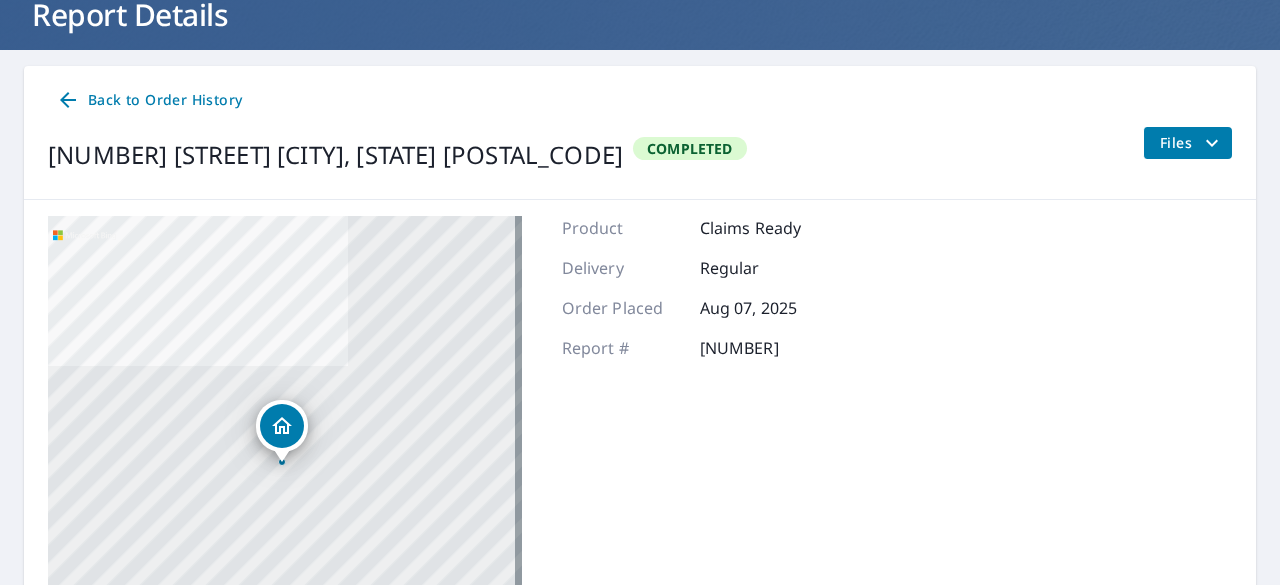 scroll, scrollTop: 0, scrollLeft: 0, axis: both 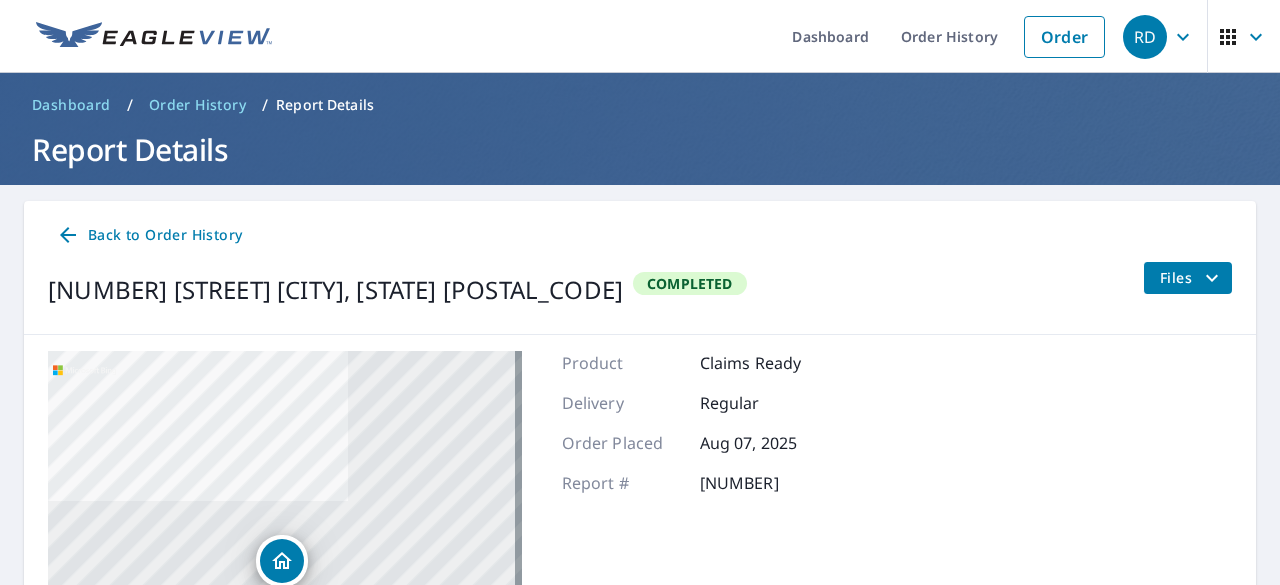 click on "Back to Order History" at bounding box center [149, 235] 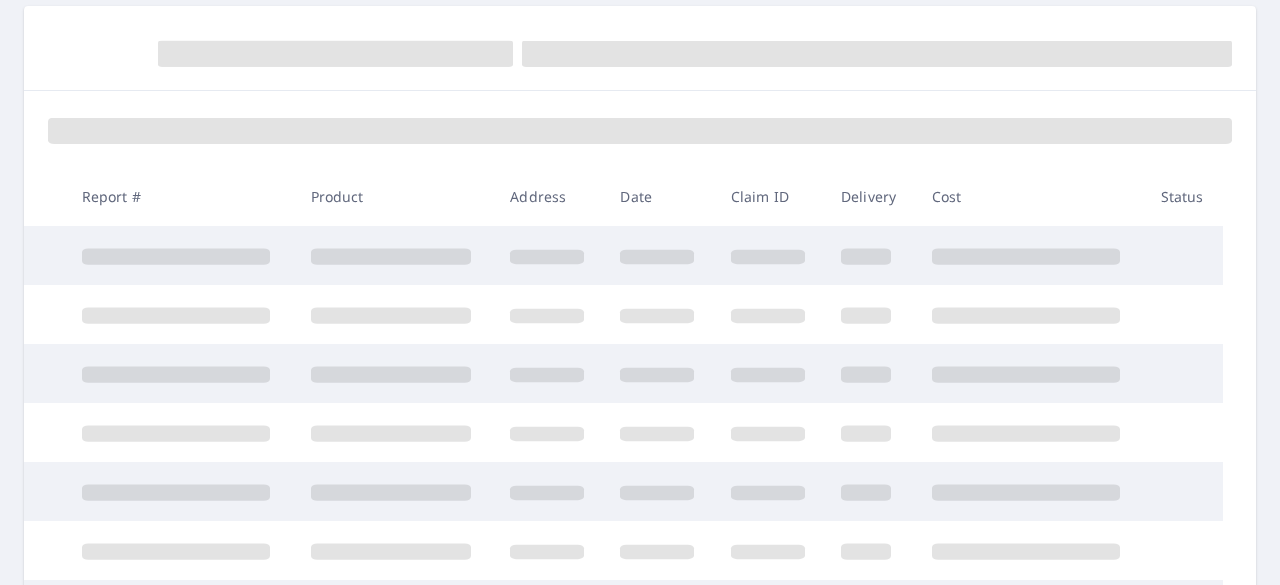 scroll, scrollTop: 200, scrollLeft: 0, axis: vertical 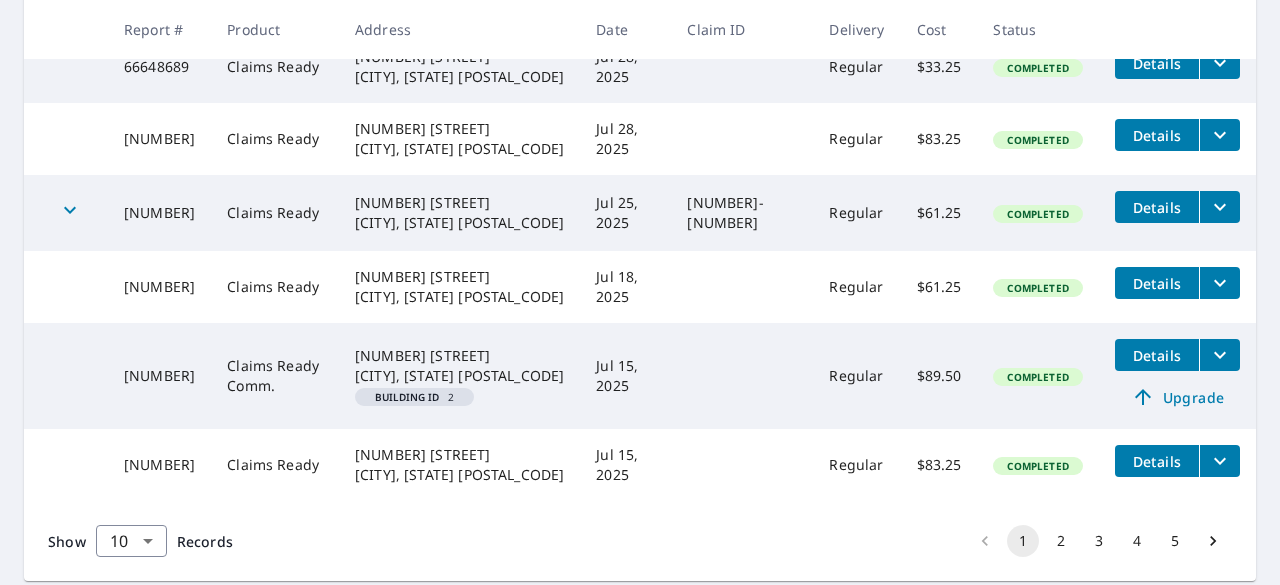 click on "2" at bounding box center (1061, 541) 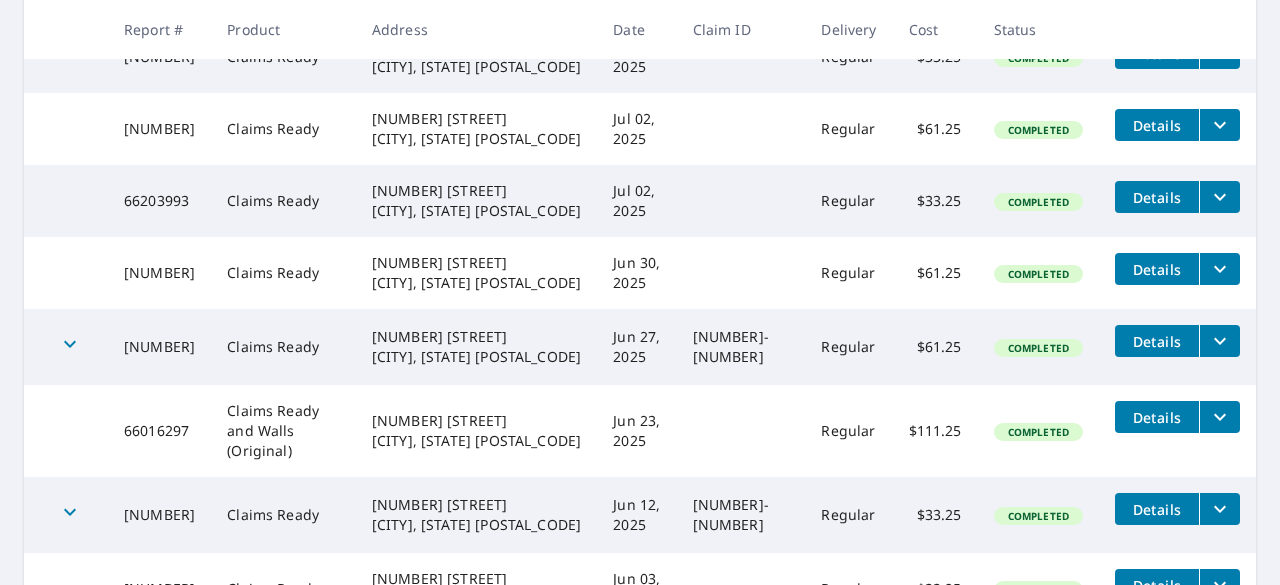 scroll, scrollTop: 766, scrollLeft: 0, axis: vertical 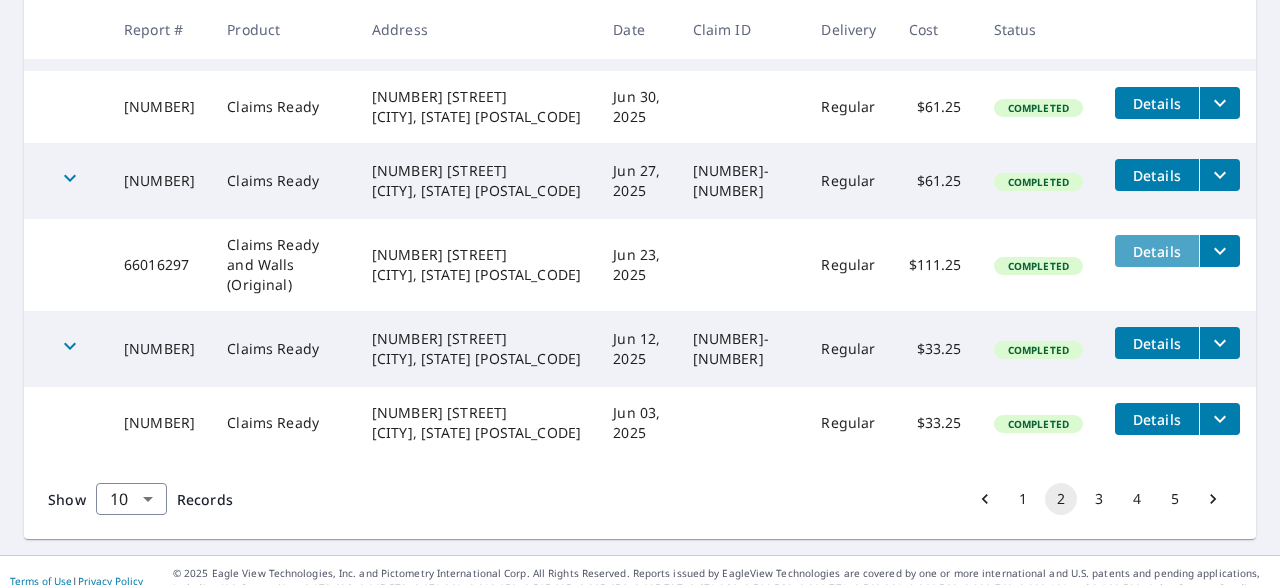 click on "Details" at bounding box center (1157, 251) 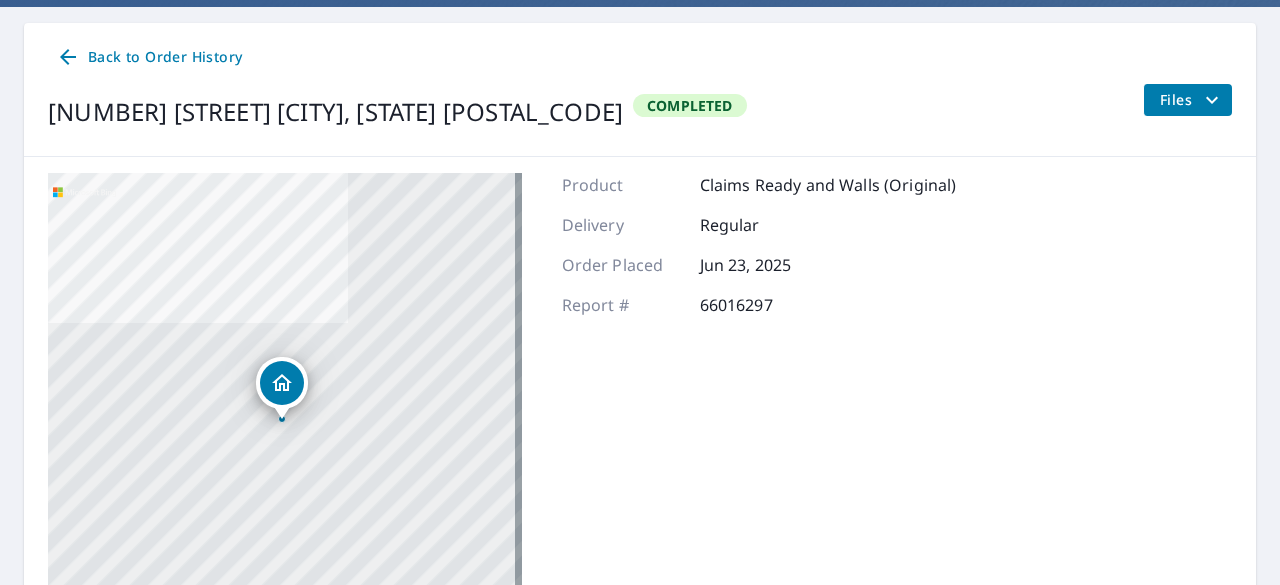scroll, scrollTop: 147, scrollLeft: 0, axis: vertical 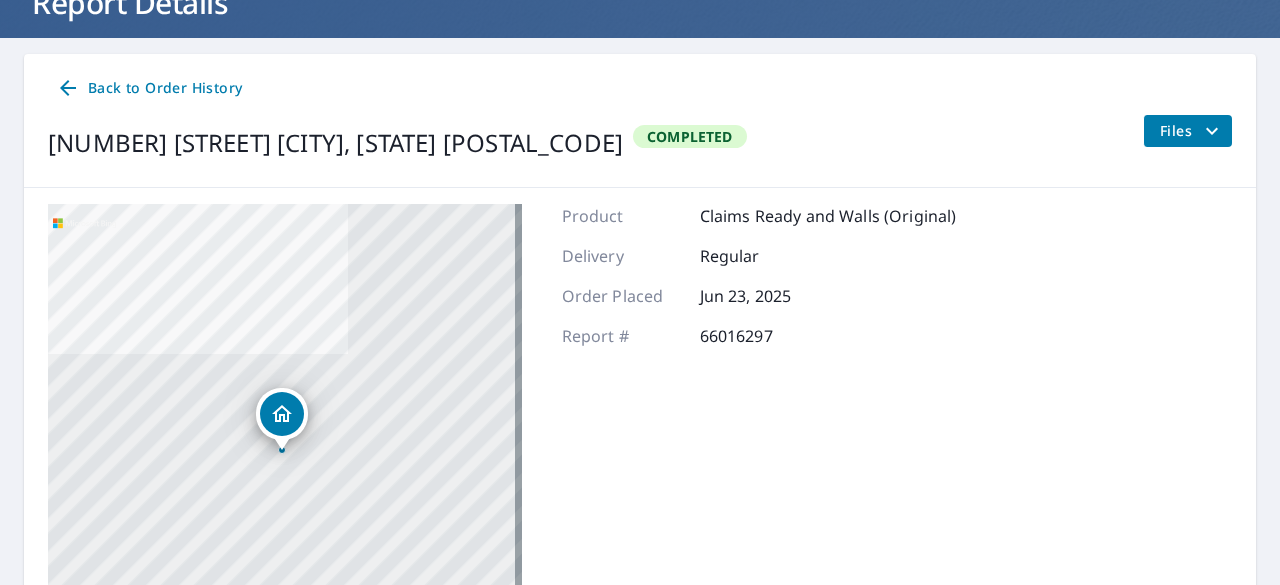 click 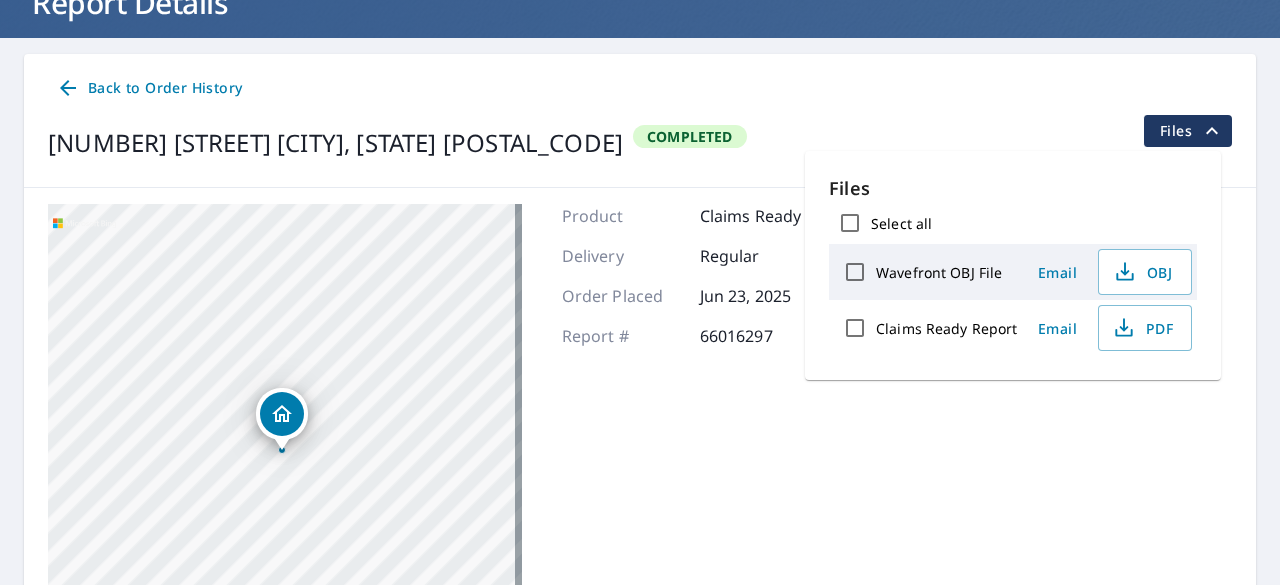 click on "Back to Order History" at bounding box center (640, 88) 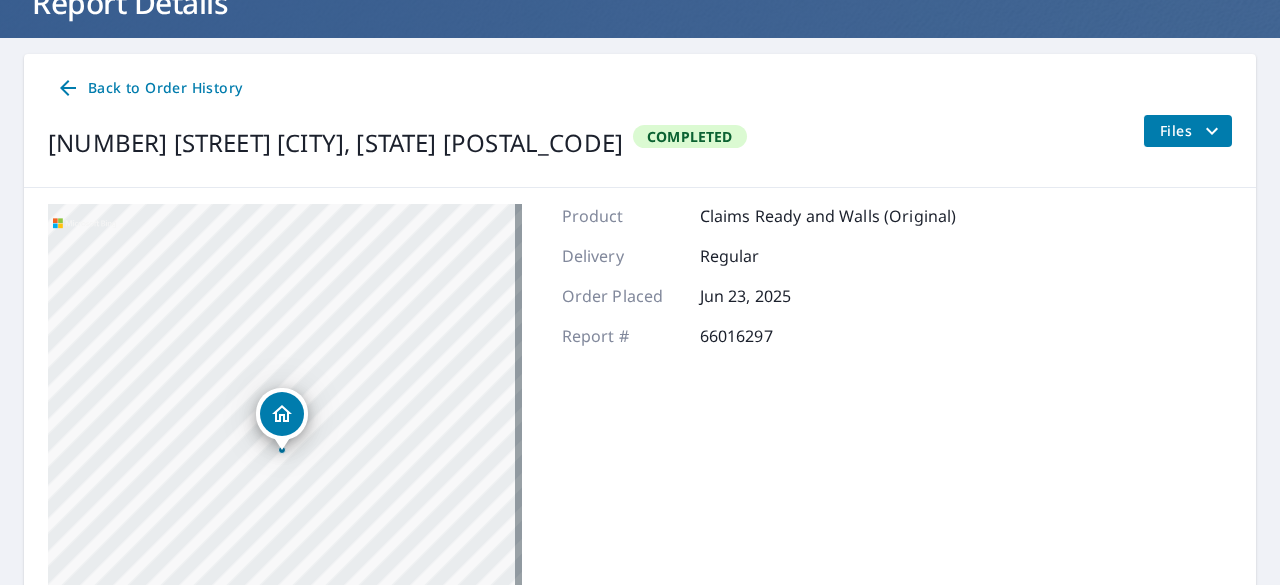 click on "Back to Order History" at bounding box center (149, 88) 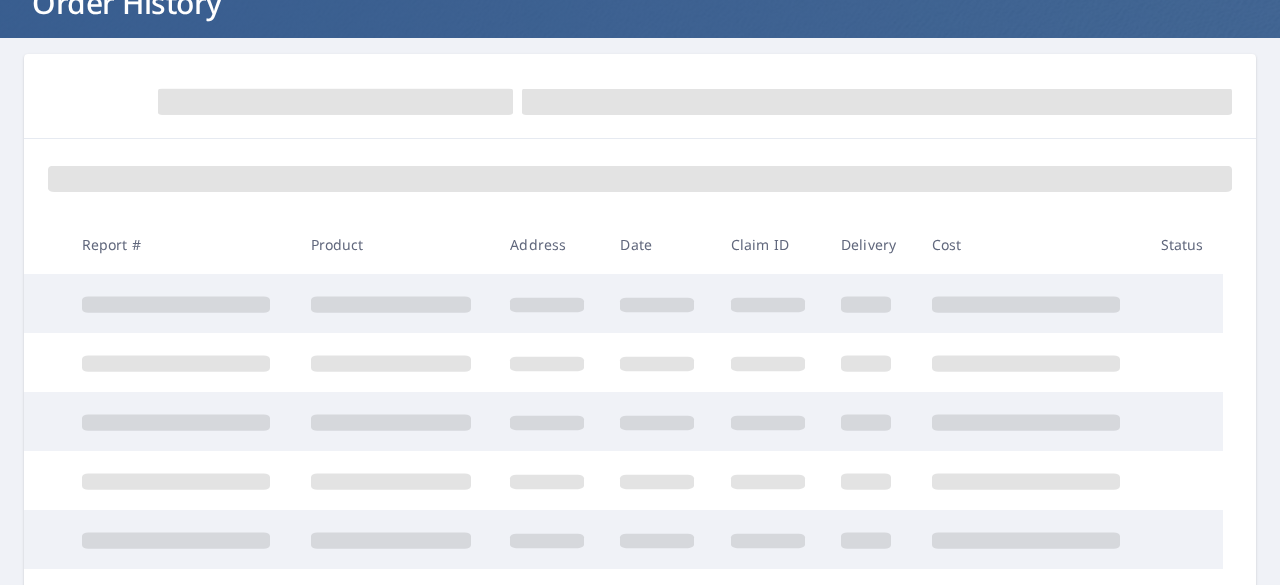 scroll, scrollTop: 0, scrollLeft: 0, axis: both 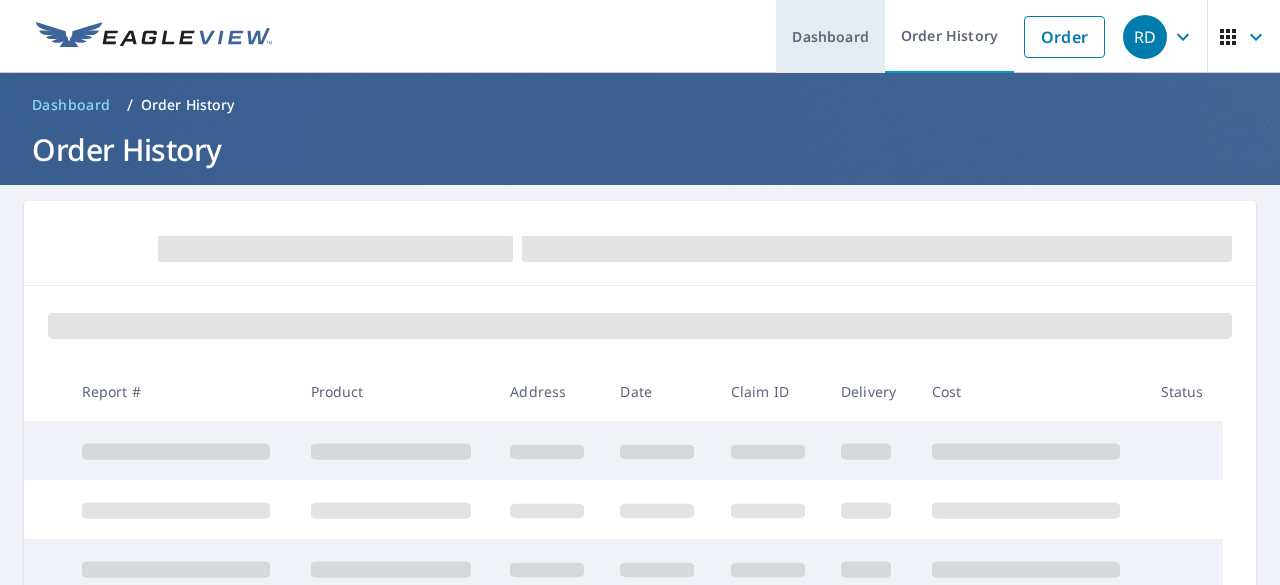 click on "Dashboard" at bounding box center (830, 36) 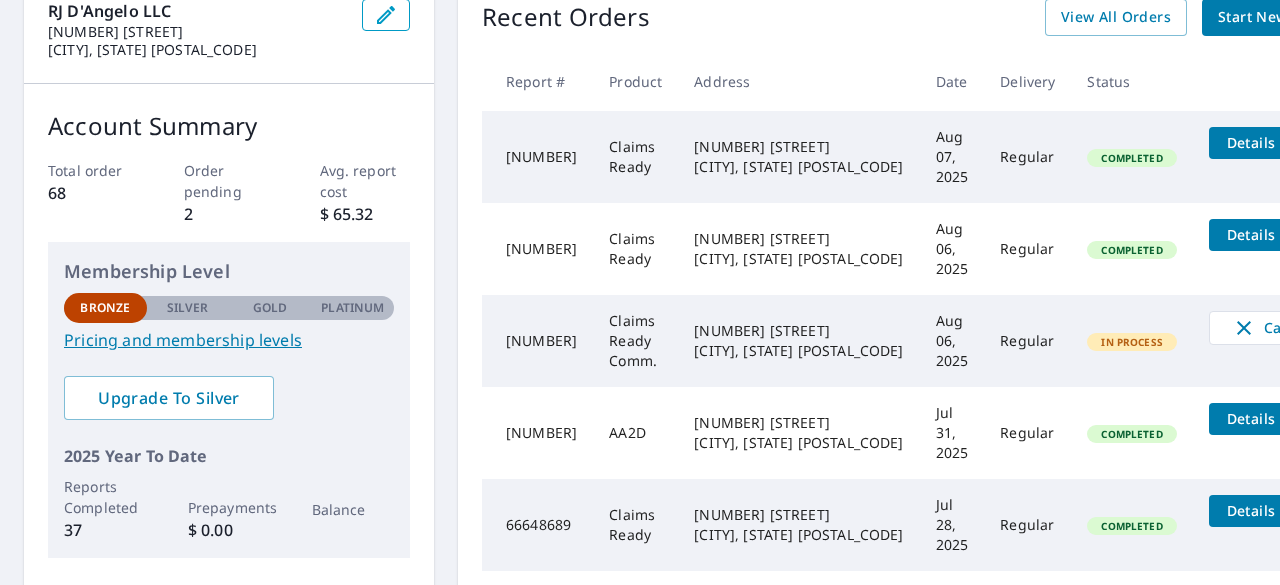 scroll, scrollTop: 126, scrollLeft: 0, axis: vertical 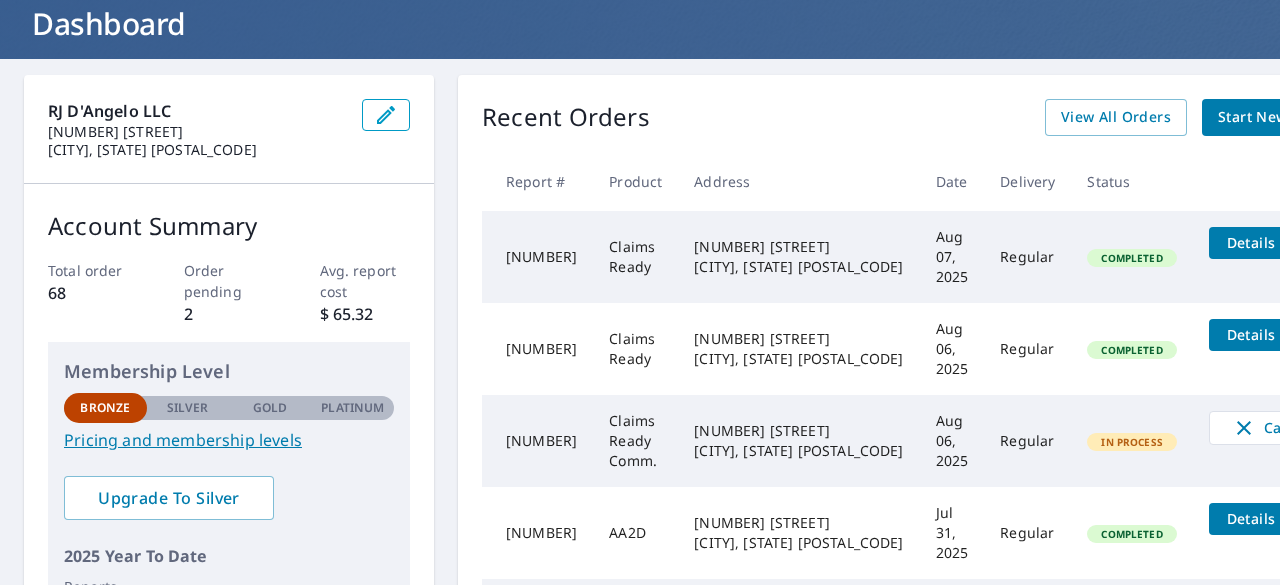 click on "Start New Order" at bounding box center (1276, 117) 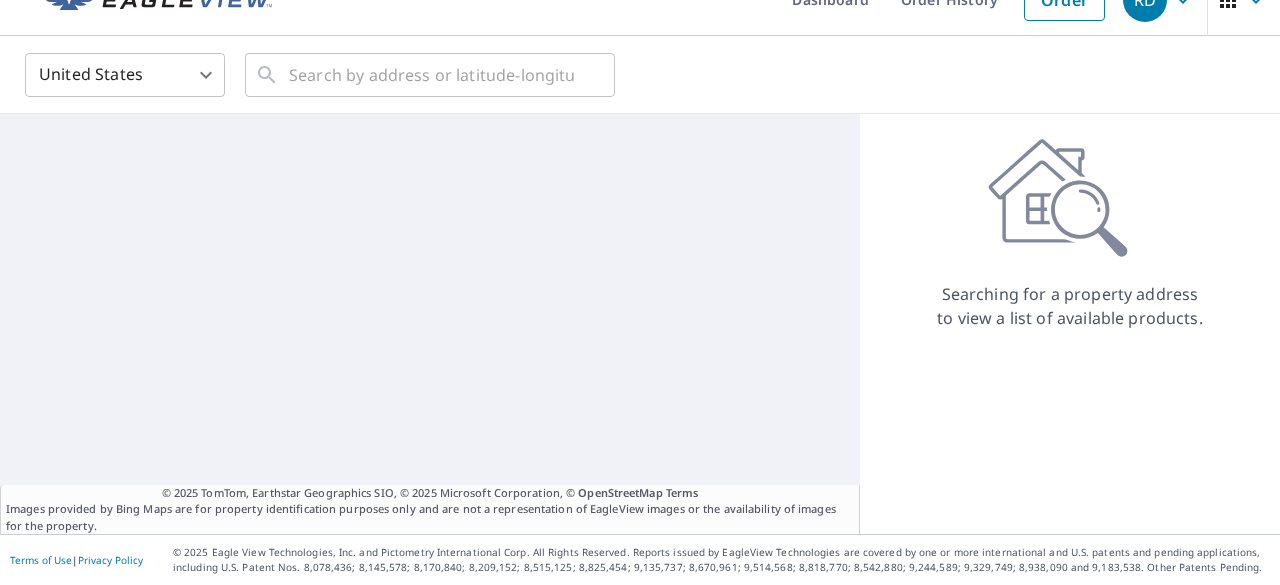 scroll, scrollTop: 14, scrollLeft: 0, axis: vertical 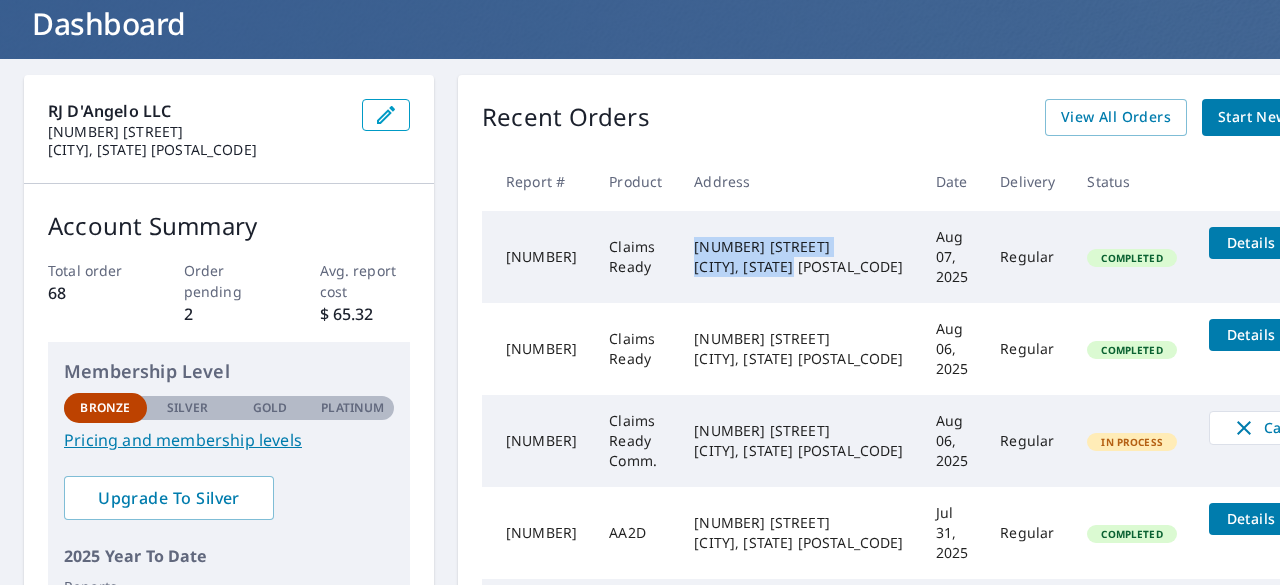 drag, startPoint x: 806, startPoint y: 268, endPoint x: 688, endPoint y: 247, distance: 119.85408 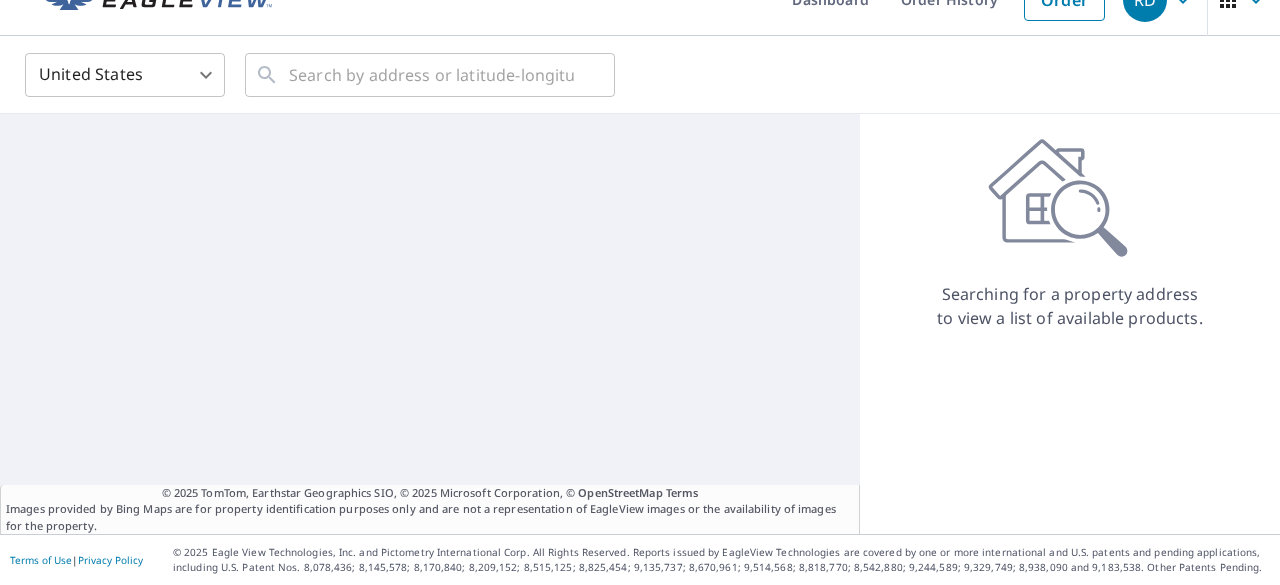 scroll, scrollTop: 14, scrollLeft: 0, axis: vertical 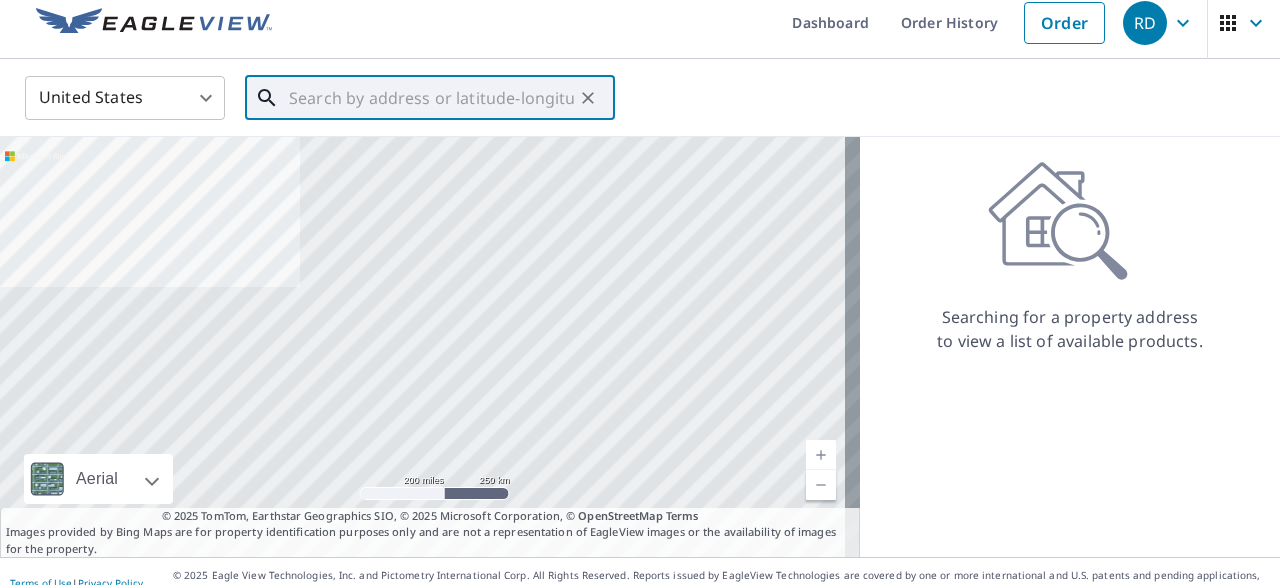 click at bounding box center (431, 98) 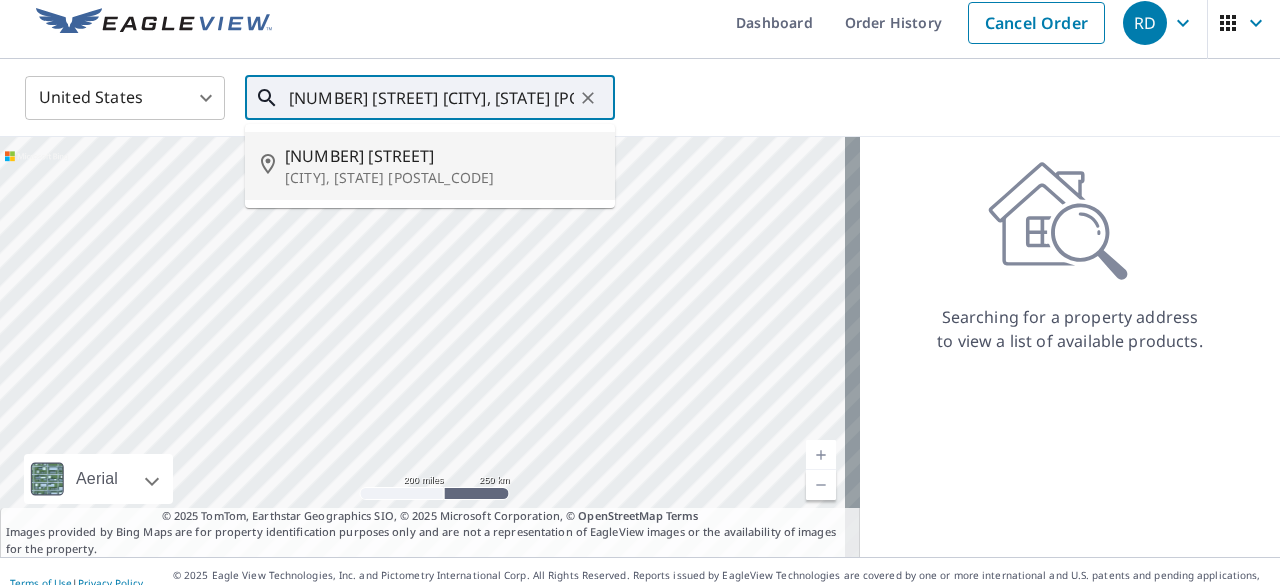click on "[NUMBER] [STREET]" at bounding box center [442, 156] 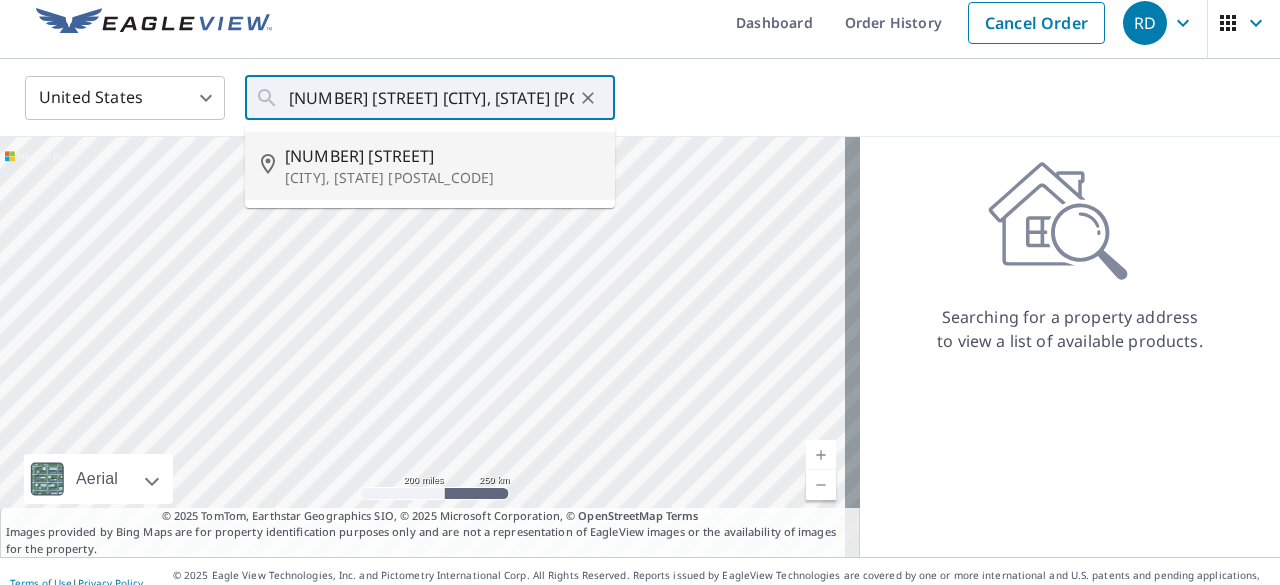type on "[NUMBER] [STREET] [CITY], [STATE] [POSTAL_CODE]" 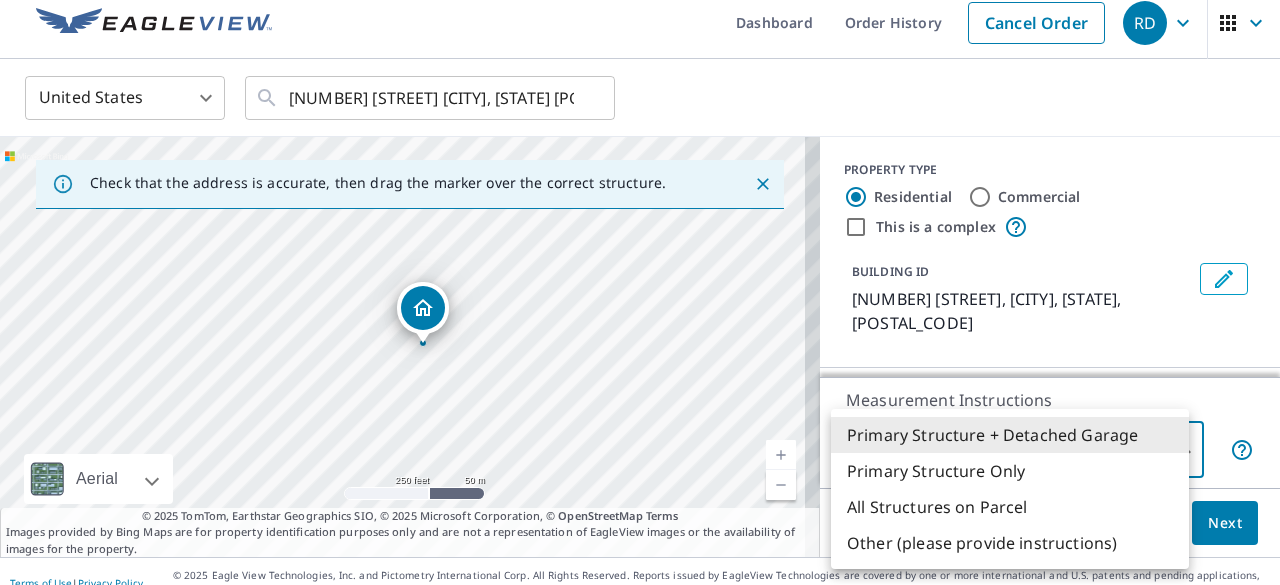 click on "RD RD
Dashboard Order History Cancel Order RD United States US ​ [NUMBER] [STREET] [CITY], [STATE] [POSTAL_CODE] ​ Check that the address is accurate, then drag the marker over the correct structure. [NUMBER] [STREET] [CITY], [STATE] [POSTAL_CODE] Aerial Road A standard road map Aerial A detailed look from above Labels Labels 250 feet 50 m © 2025 TomTom, © Vexcel Imaging, © 2025 Microsoft Corporation,  © OpenStreetMap Terms © 2025 TomTom, Earthstar Geographics SIO, © 2025 Microsoft Corporation, ©   OpenStreetMap   Terms Images provided by Bing Maps are for property identification purposes only and are not a representation of EagleView images or the availability of images for the property. PROPERTY TYPE Residential Commercial This is a complex BUILDING ID [NUMBER] [STREET], [CITY], [STATE], [POSTAL_CODE] Roof Products New ClaimsReady™ with Regular Delivery ClaimsReady™ $33.25 - $83.25 Delivery Regular $0 8 ​ Measurement Instructions Primary Structure + Detached Garage 1 ​ Estimated Total:  $33.25 - $83.25 Next Terms of Use" at bounding box center [640, 292] 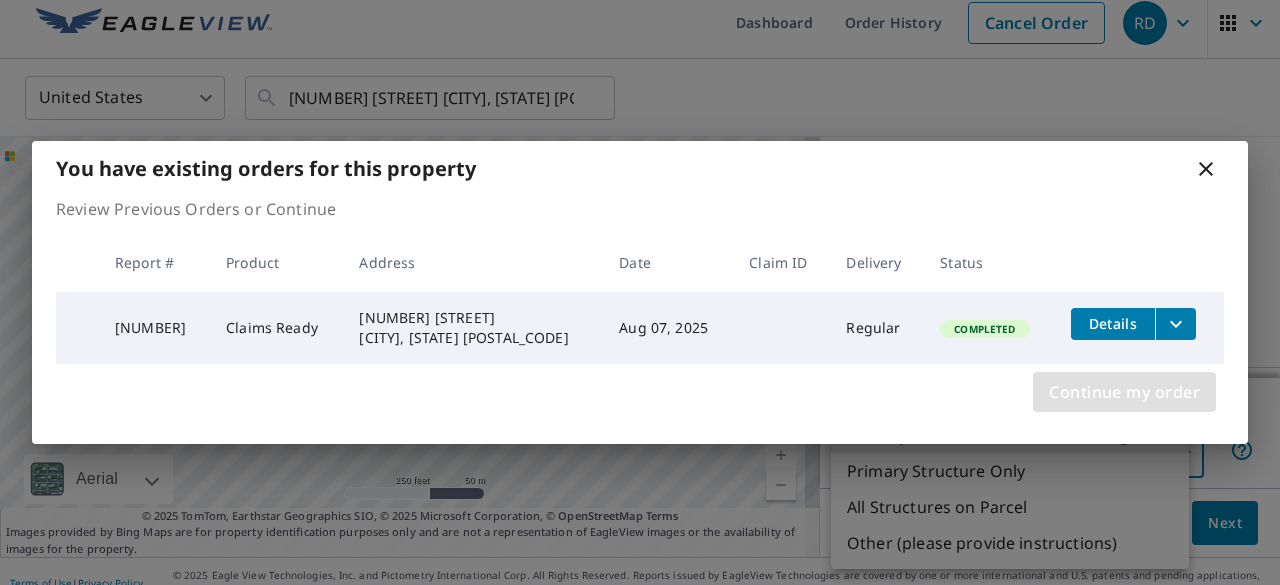 click on "Continue my order" at bounding box center [1124, 392] 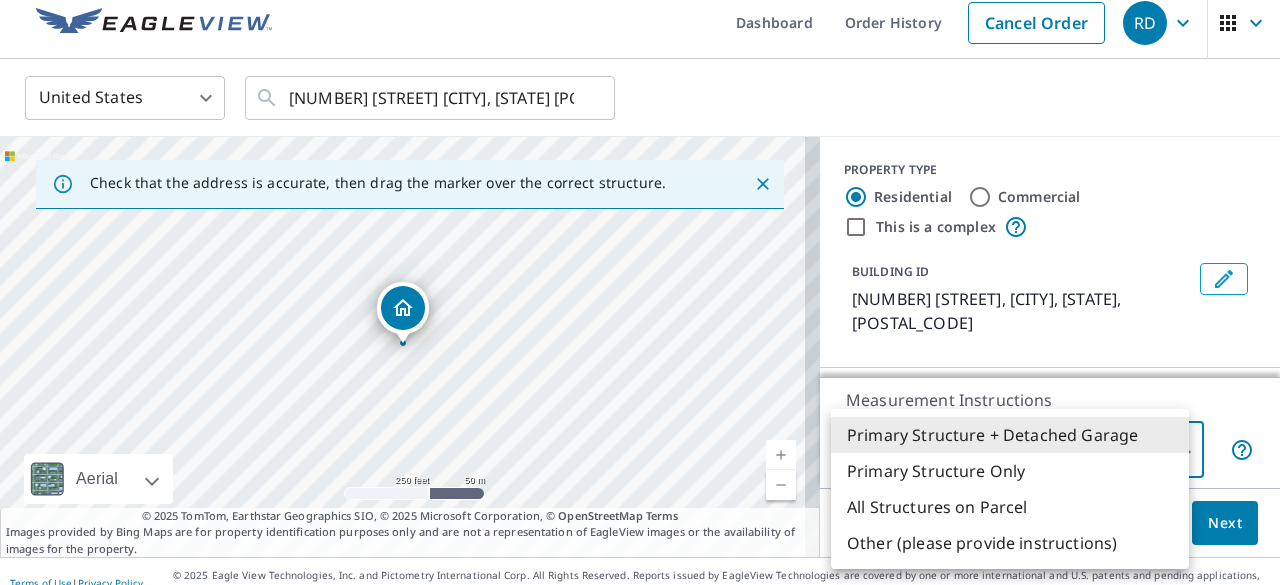 click on "All Structures on Parcel" at bounding box center [1010, 507] 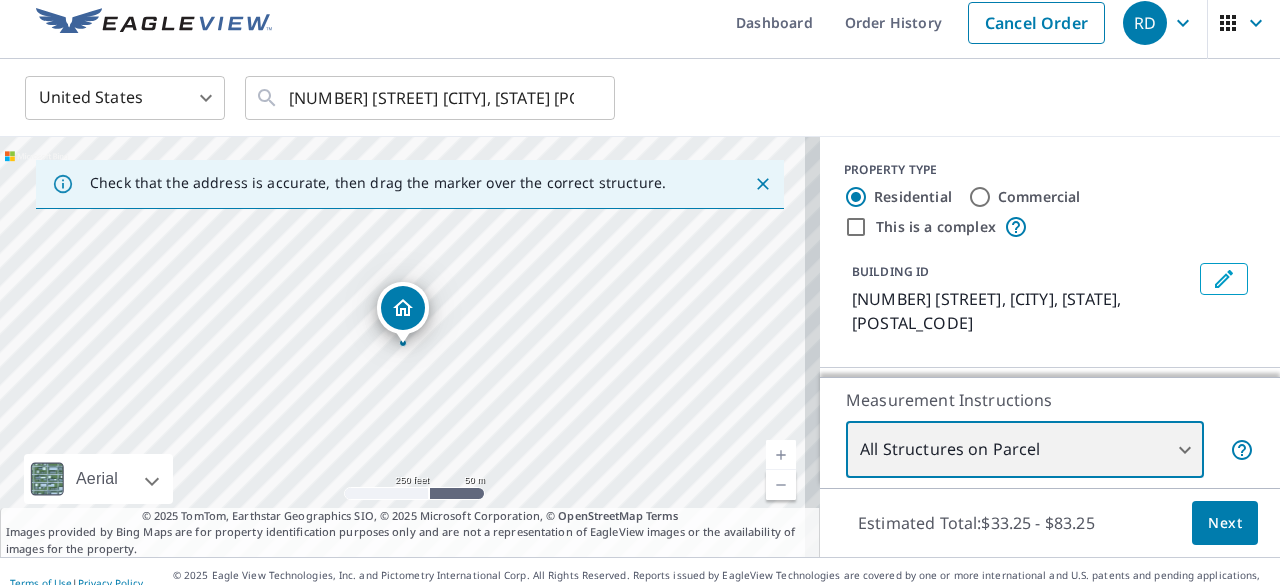 scroll, scrollTop: 36, scrollLeft: 0, axis: vertical 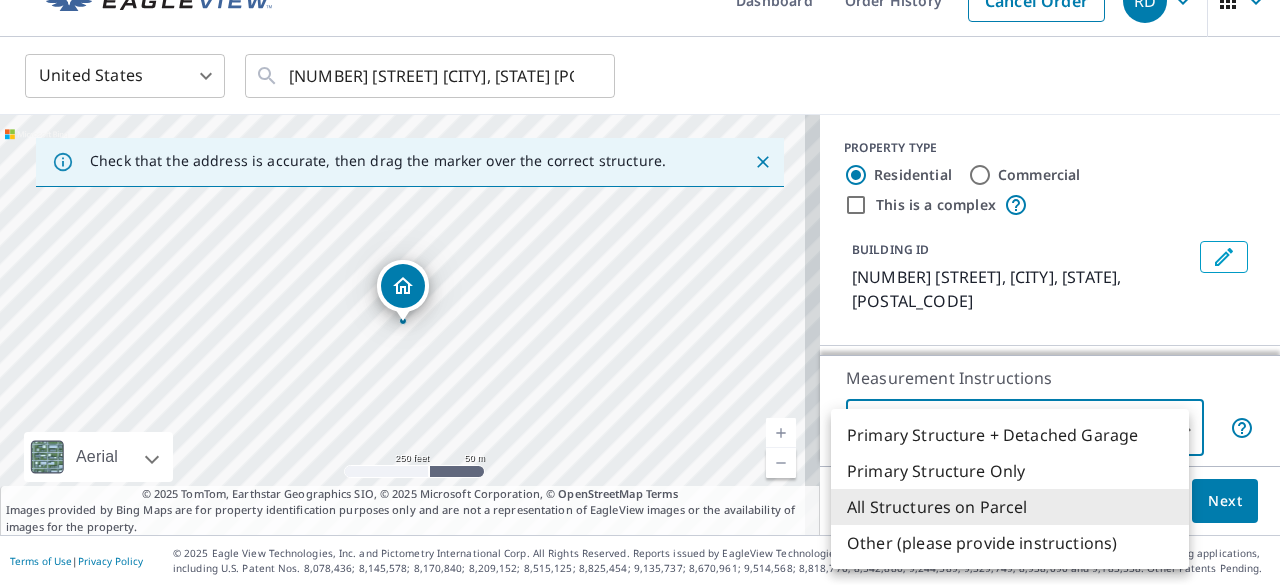 click on "RD RD
Dashboard Order History Cancel Order RD United States US ​ [NUMBER] [STREET] [CITY], [STATE] [POSTAL_CODE] ​ Check that the address is accurate, then drag the marker over the correct structure. [NUMBER] [STREET] [CITY], [STATE] [POSTAL_CODE] Aerial Road A standard road map Aerial A detailed look from above Labels Labels 250 feet 50 m © 2025 TomTom, © Vexcel Imaging, © 2025 Microsoft Corporation,  © OpenStreetMap Terms © 2025 TomTom, Earthstar Geographics SIO, © 2025 Microsoft Corporation, ©   OpenStreetMap   Terms Images provided by Bing Maps are for property identification purposes only and are not a representation of EagleView images or the availability of images for the property. PROPERTY TYPE Residential Commercial This is a complex BUILDING ID [NUMBER] [STREET], [CITY], [STATE], [POSTAL_CODE] Roof Products New ClaimsReady™ with Regular Delivery ClaimsReady™ $33.25 - $83.25 Delivery Regular $0 8 ​ Measurement Instructions All Structures on Parcel 3 ​ Estimated Total:  $33.25 - $83.25 Next Terms of Use  |" at bounding box center [640, 292] 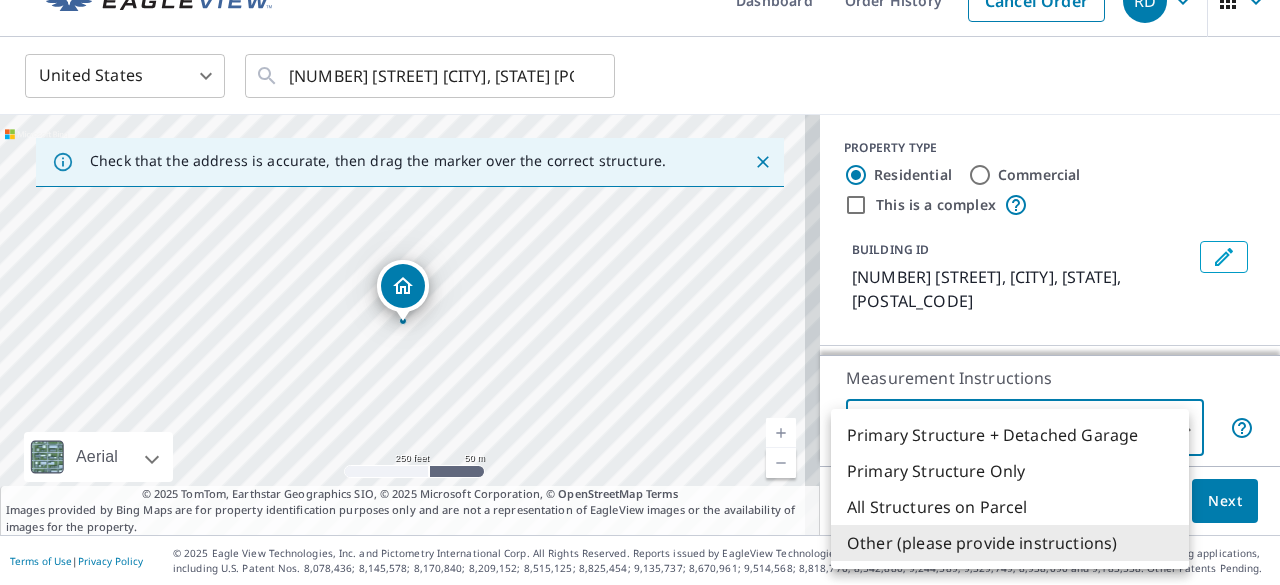 click on "RD RD
Dashboard Order History Cancel Order RD United States US ​ [NUMBER] [STREET] [CITY], [STATE] [POSTAL_CODE] ​ Check that the address is accurate, then drag the marker over the correct structure. [NUMBER] [STREET] [CITY], [STATE] [POSTAL_CODE] Aerial Road A standard road map Aerial A detailed look from above Labels Labels 250 feet 50 m © 2025 TomTom, © Vexcel Imaging, © 2025 Microsoft Corporation,  © OpenStreetMap Terms © 2025 TomTom, Earthstar Geographics SIO, © 2025 Microsoft Corporation, ©   OpenStreetMap   Terms Images provided by Bing Maps are for property identification purposes only and are not a representation of EagleView images or the availability of images for the property. PROPERTY TYPE Residential Commercial This is a complex BUILDING ID [NUMBER] [STREET], [CITY], [STATE], [POSTAL_CODE] Roof Products New ClaimsReady™ with Regular Delivery ClaimsReady™ $33.25 - $83.25 Delivery Regular $0 8 ​ Measurement Instructions Other (please provide instructions) 5 ​ Estimated Total:  $33.25 - $83.25 Next Terms of Use" at bounding box center [640, 292] 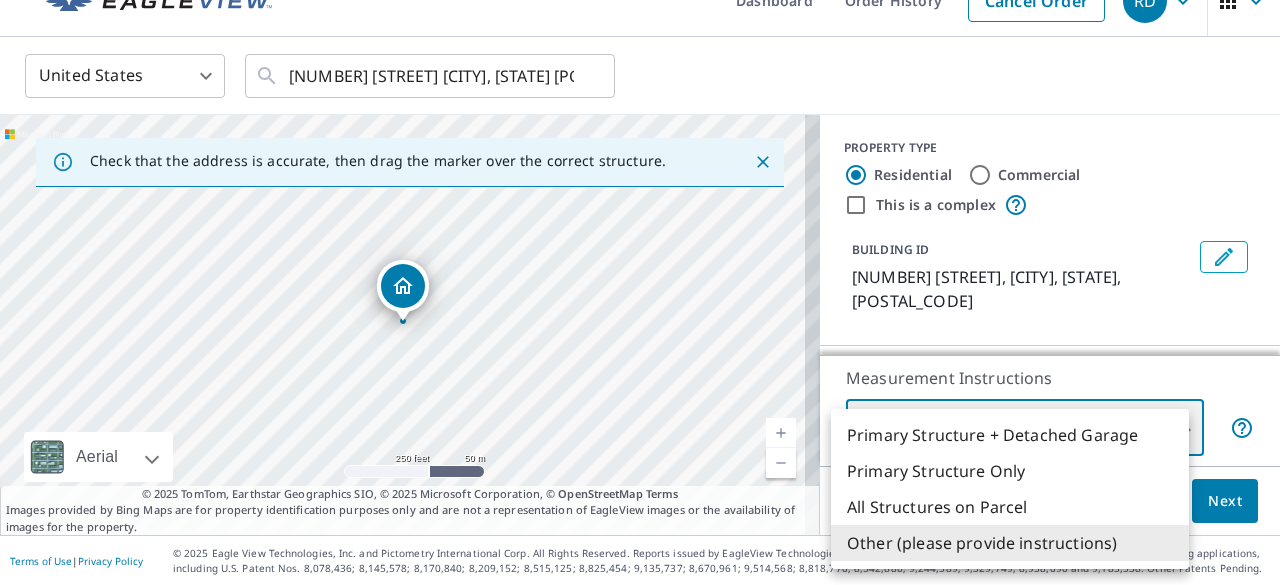 type on "1" 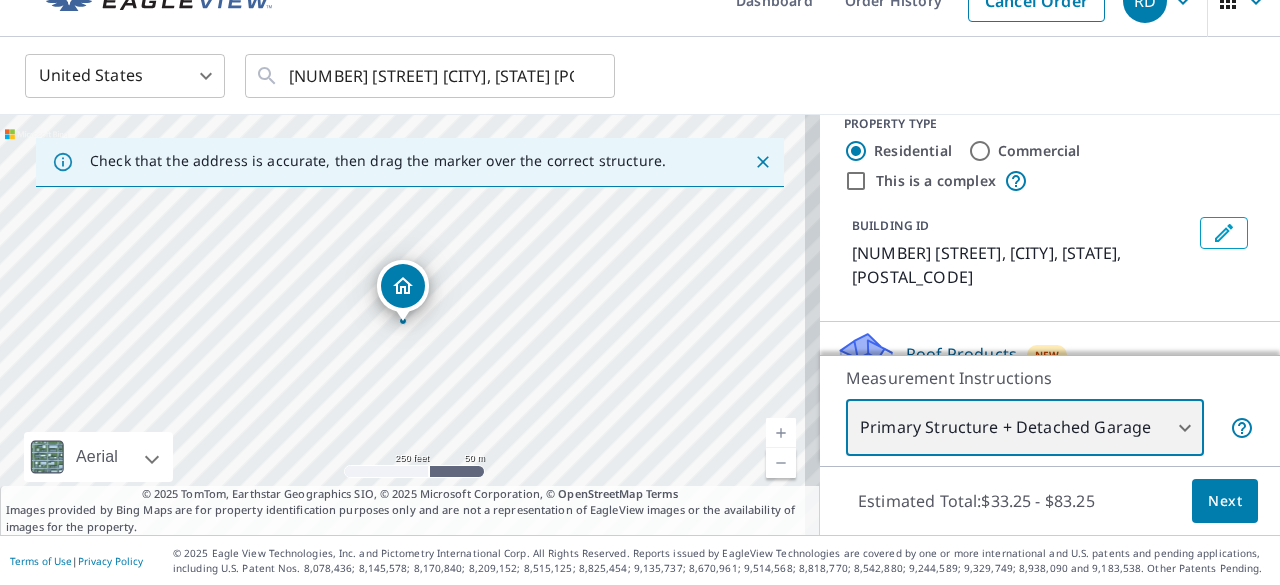 scroll, scrollTop: 61, scrollLeft: 0, axis: vertical 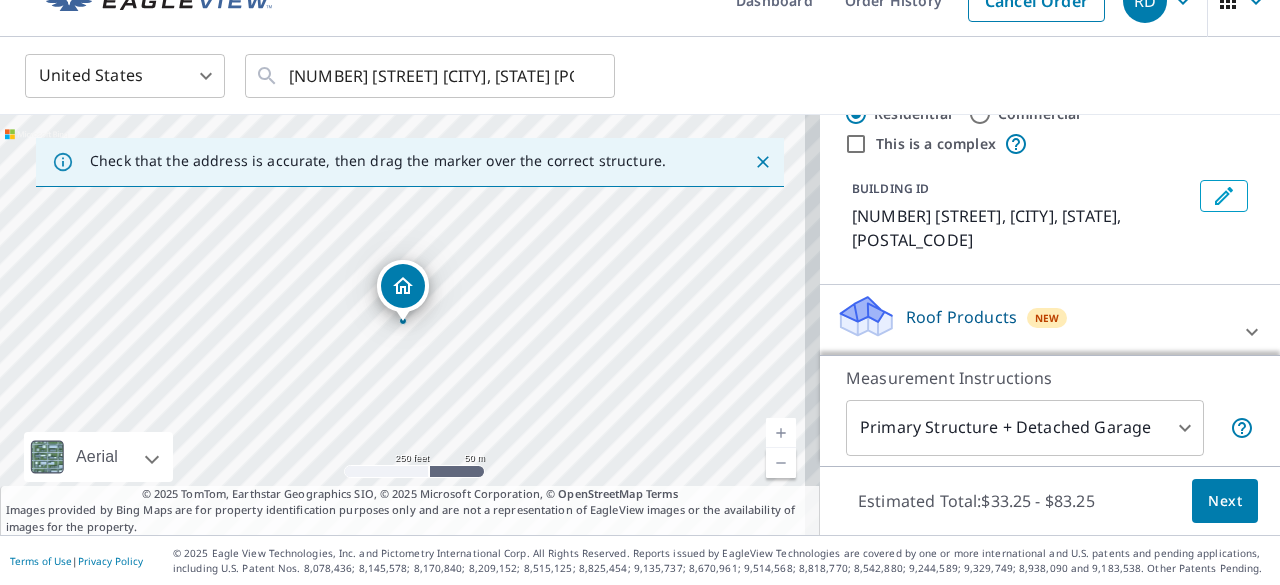 click on "Roof Products New ClaimsReady™ with Regular Delivery" at bounding box center [1032, 332] 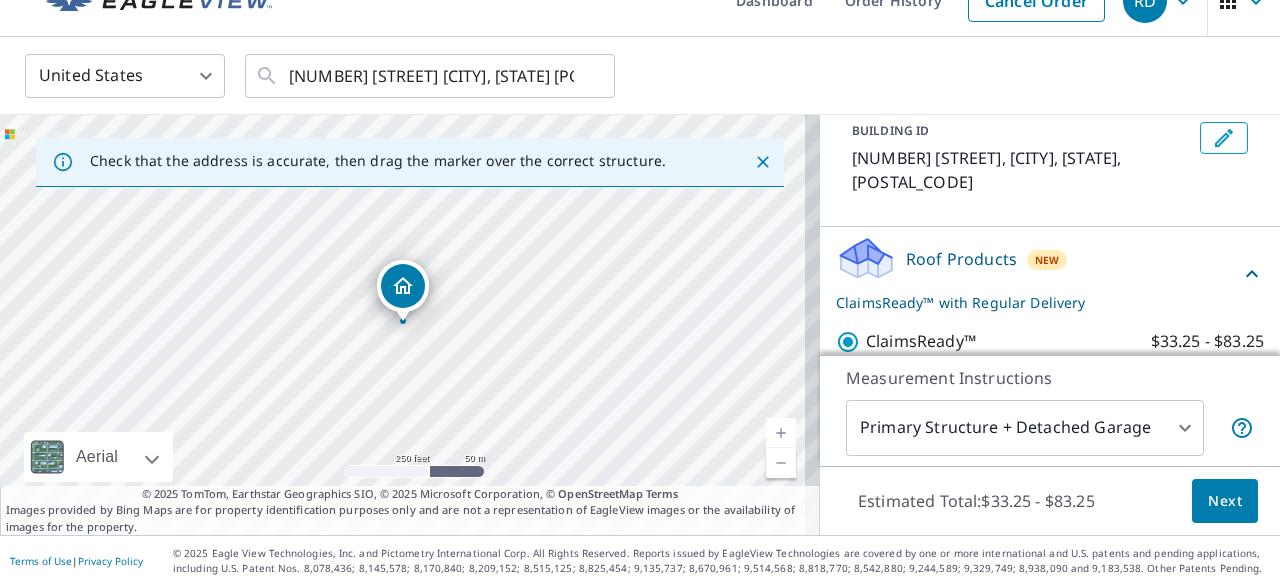scroll, scrollTop: 162, scrollLeft: 0, axis: vertical 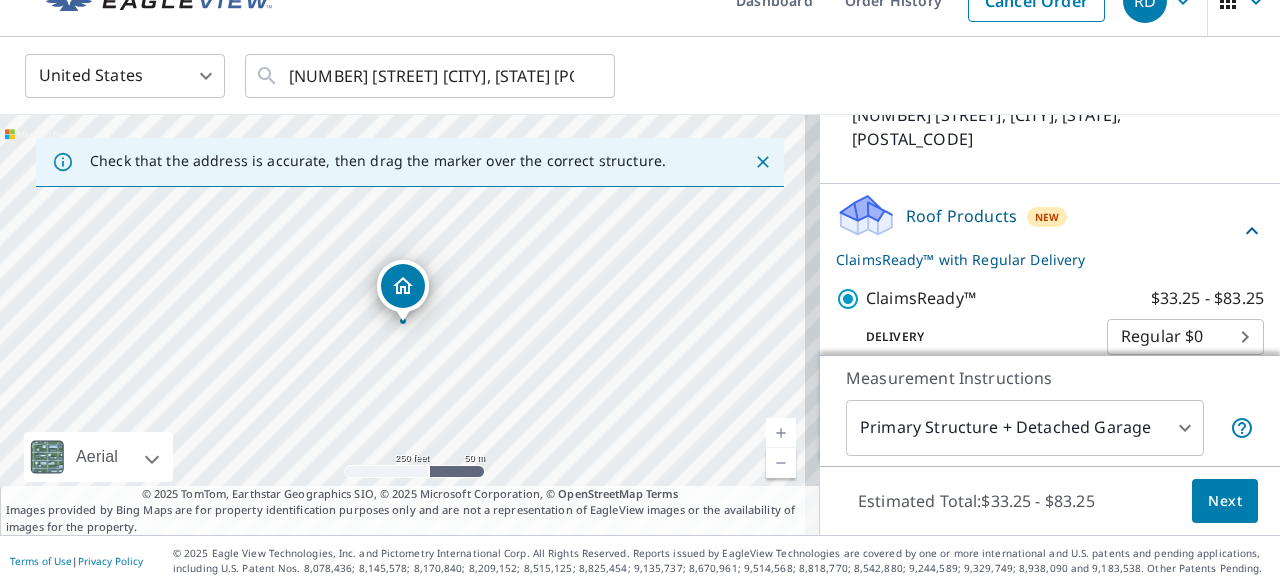 click on "RD RD
Dashboard Order History Cancel Order RD United States US ​ [NUMBER] [STREET] [CITY], [STATE] [POSTAL_CODE] ​ Check that the address is accurate, then drag the marker over the correct structure. [NUMBER] [STREET] [CITY], [STATE] [POSTAL_CODE] Aerial Road A standard road map Aerial A detailed look from above Labels Labels 250 feet 50 m © 2025 TomTom, © Vexcel Imaging, © 2025 Microsoft Corporation,  © OpenStreetMap Terms © 2025 TomTom, Earthstar Geographics SIO, © 2025 Microsoft Corporation, ©   OpenStreetMap   Terms Images provided by Bing Maps are for property identification purposes only and are not a representation of EagleView images or the availability of images for the property. PROPERTY TYPE Residential Commercial This is a complex BUILDING ID [NUMBER] [STREET], [CITY], [STATE], [POSTAL_CODE] Roof Products New ClaimsReady™ with Regular Delivery ClaimsReady™ $33.25 - $83.25 Delivery Regular $0 8 ​ Measurement Instructions Primary Structure + Detached Garage 1 ​ Estimated Total:  $33.25 - $83.25 Next Terms of Use" at bounding box center (640, 292) 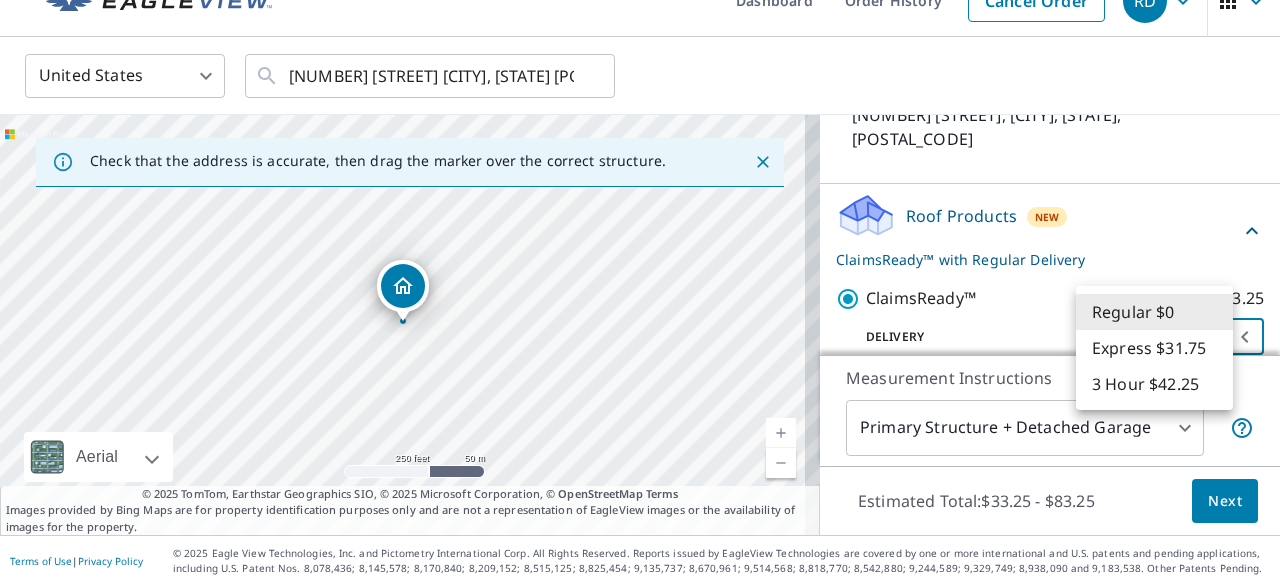 click at bounding box center [640, 292] 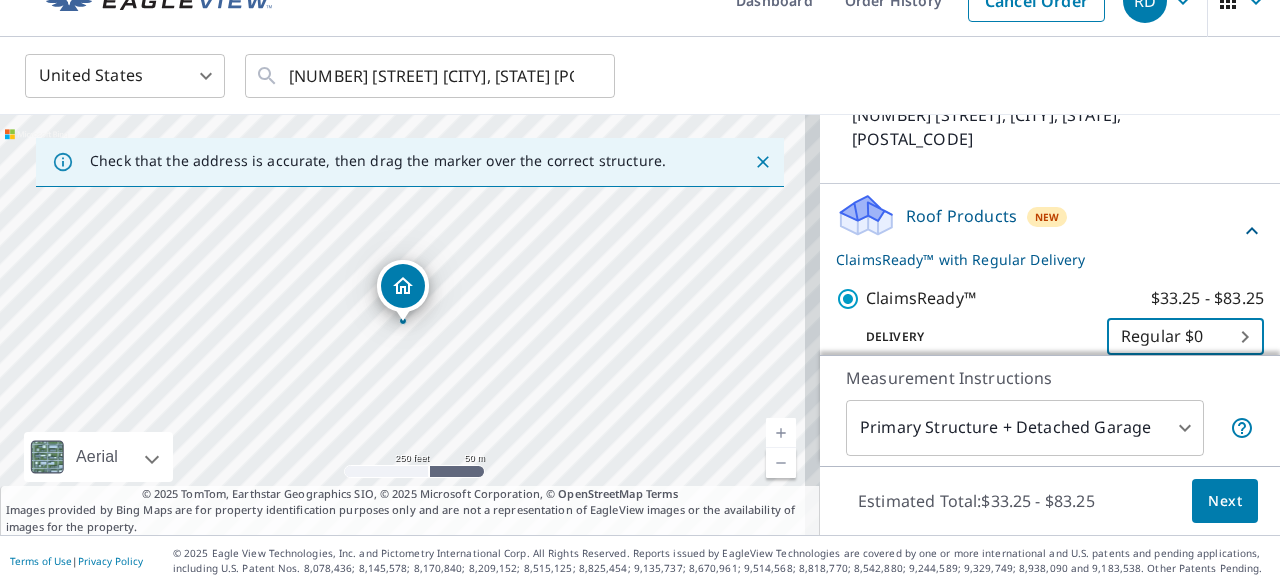 click on "Roof Products" at bounding box center (961, 216) 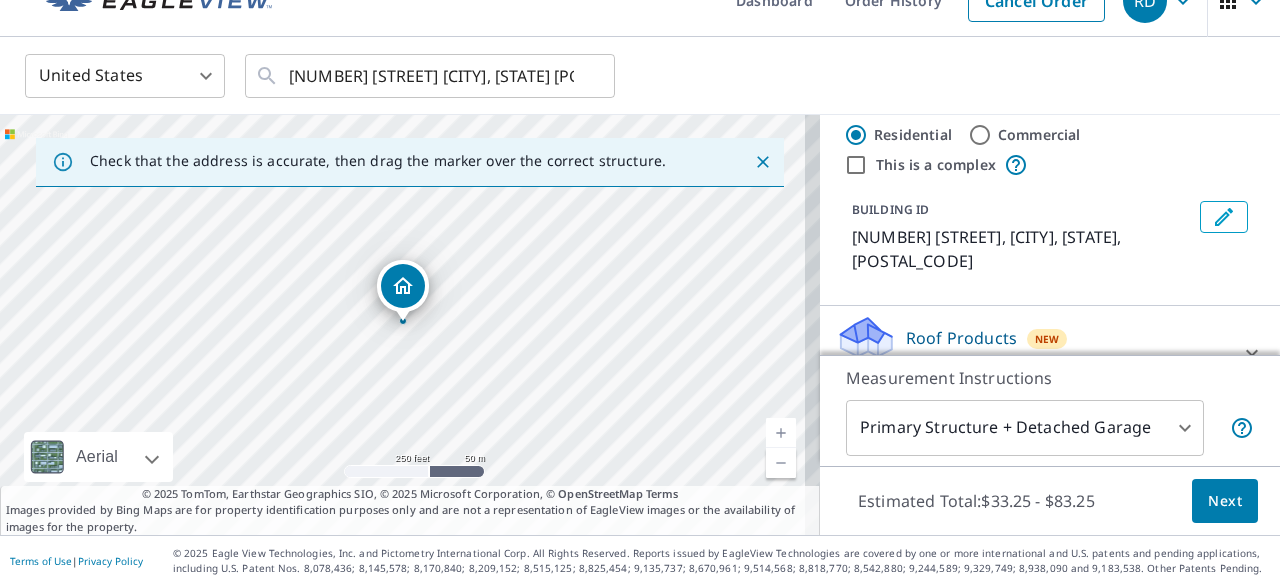 scroll, scrollTop: 61, scrollLeft: 0, axis: vertical 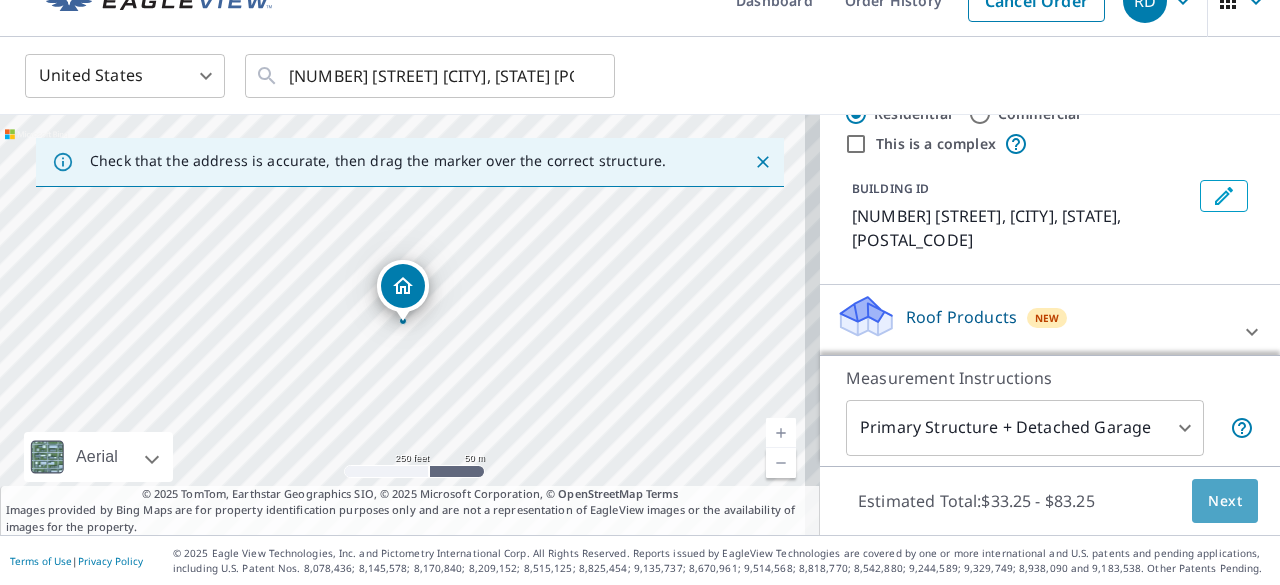 click on "Next" at bounding box center (1225, 501) 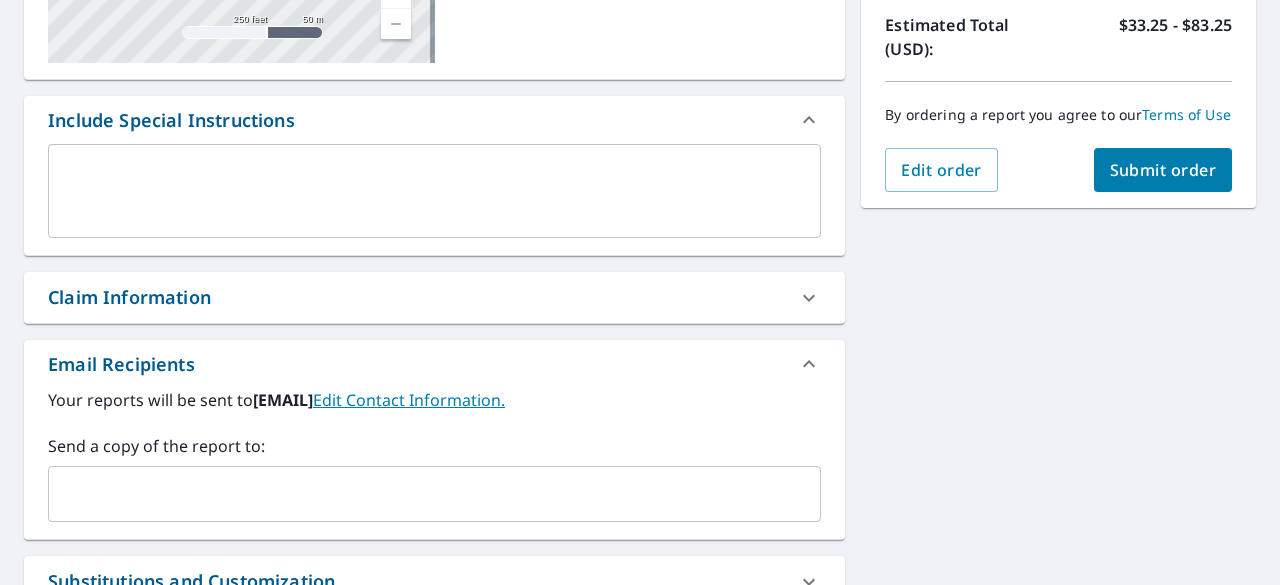 scroll, scrollTop: 394, scrollLeft: 0, axis: vertical 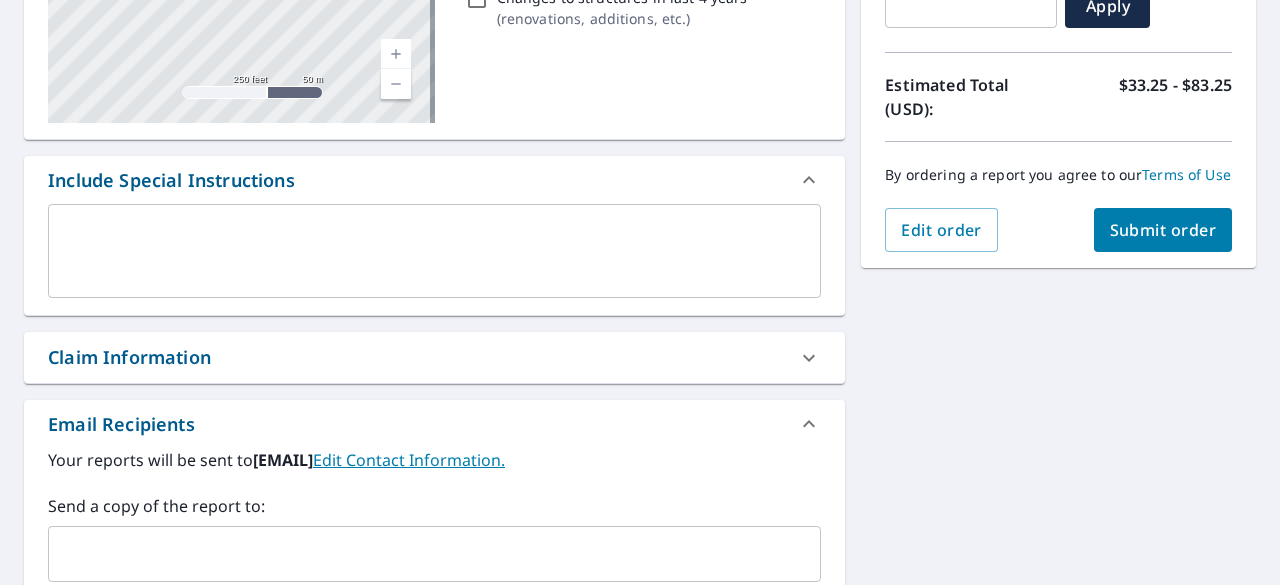 click on "Claim Information" at bounding box center [434, 357] 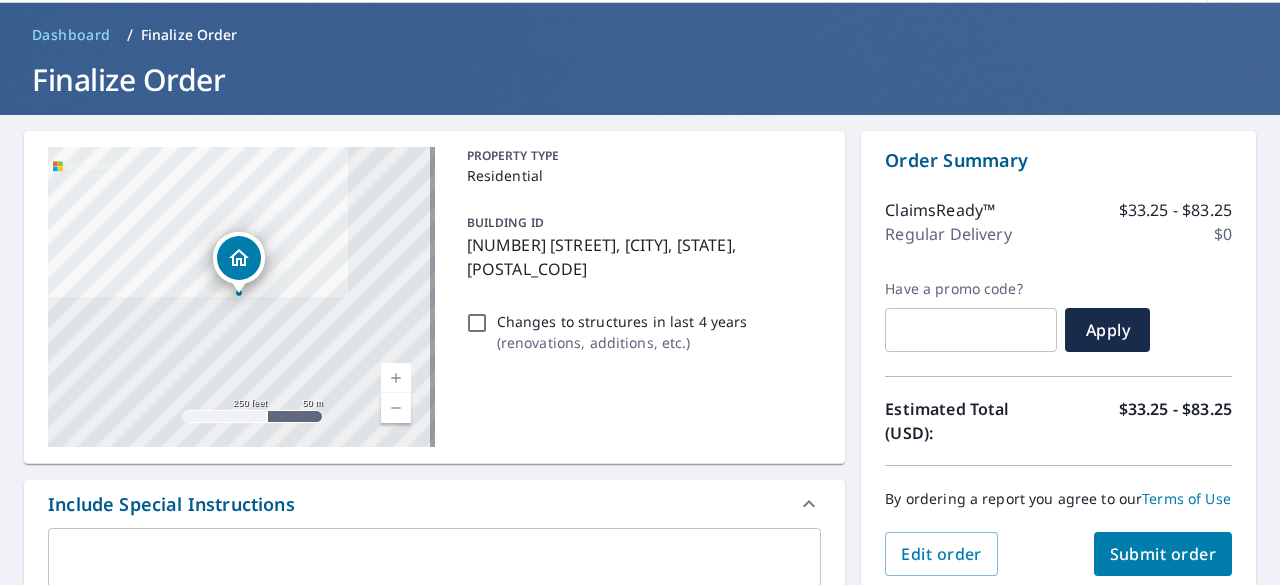 scroll, scrollTop: 100, scrollLeft: 0, axis: vertical 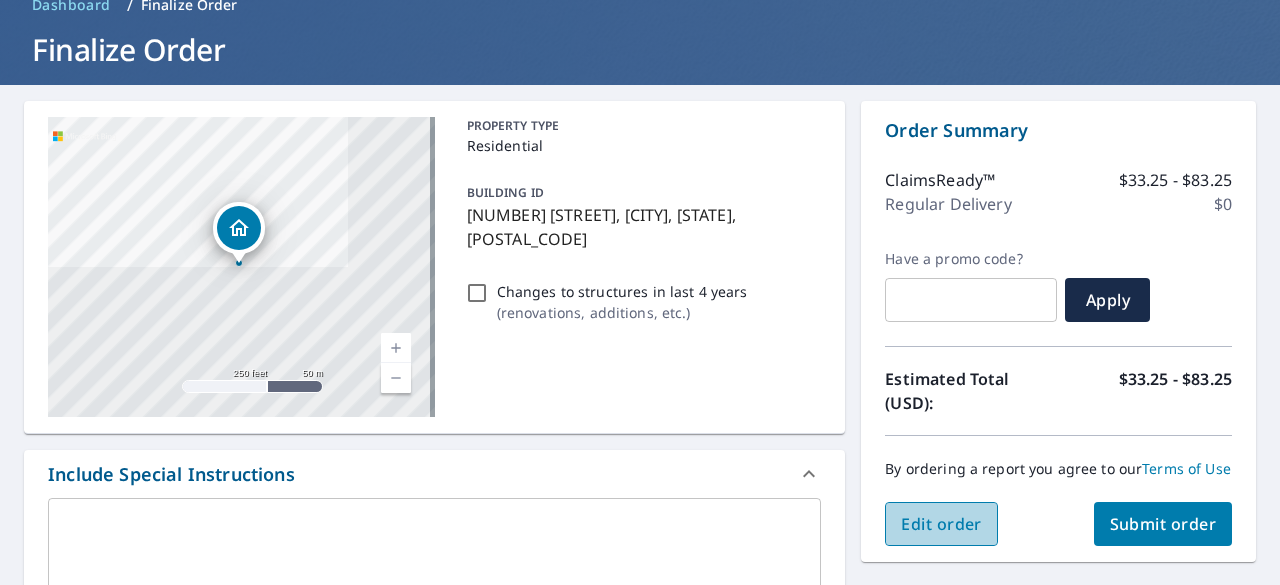 click on "Edit order" at bounding box center [941, 524] 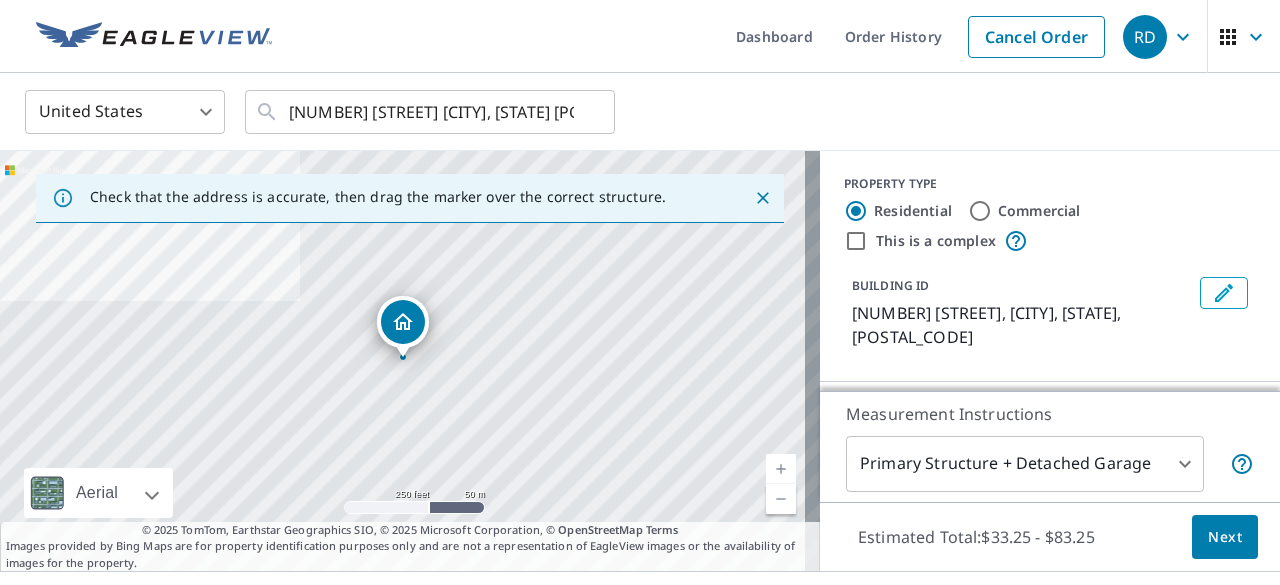 scroll, scrollTop: 61, scrollLeft: 0, axis: vertical 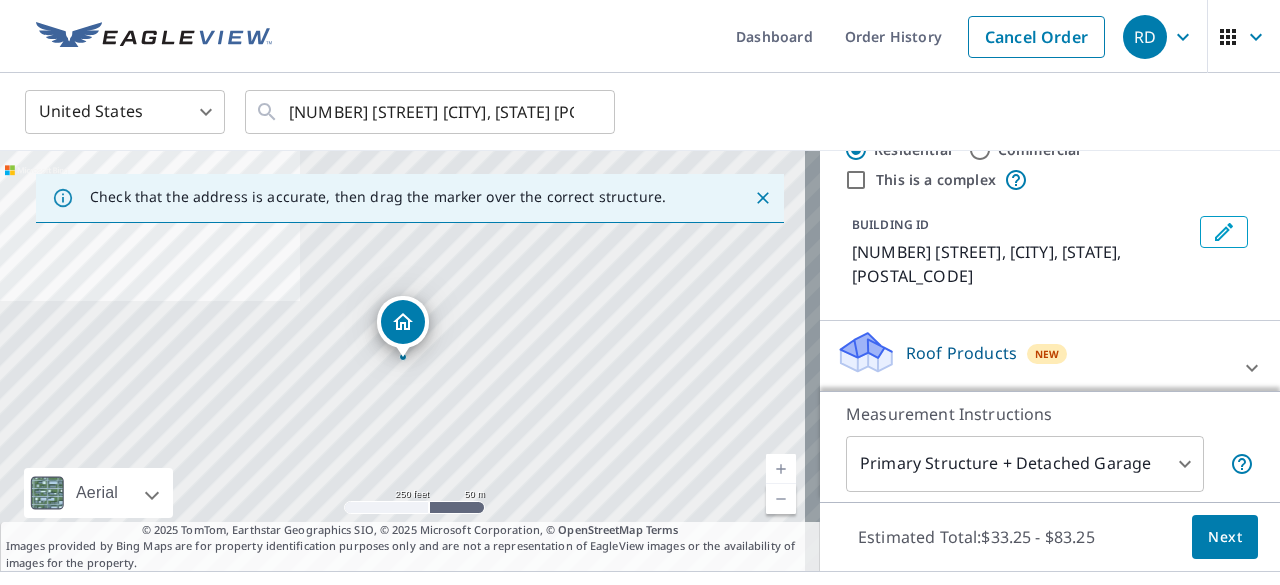 click on "ClaimsReady™ with Regular Delivery" at bounding box center (1032, 396) 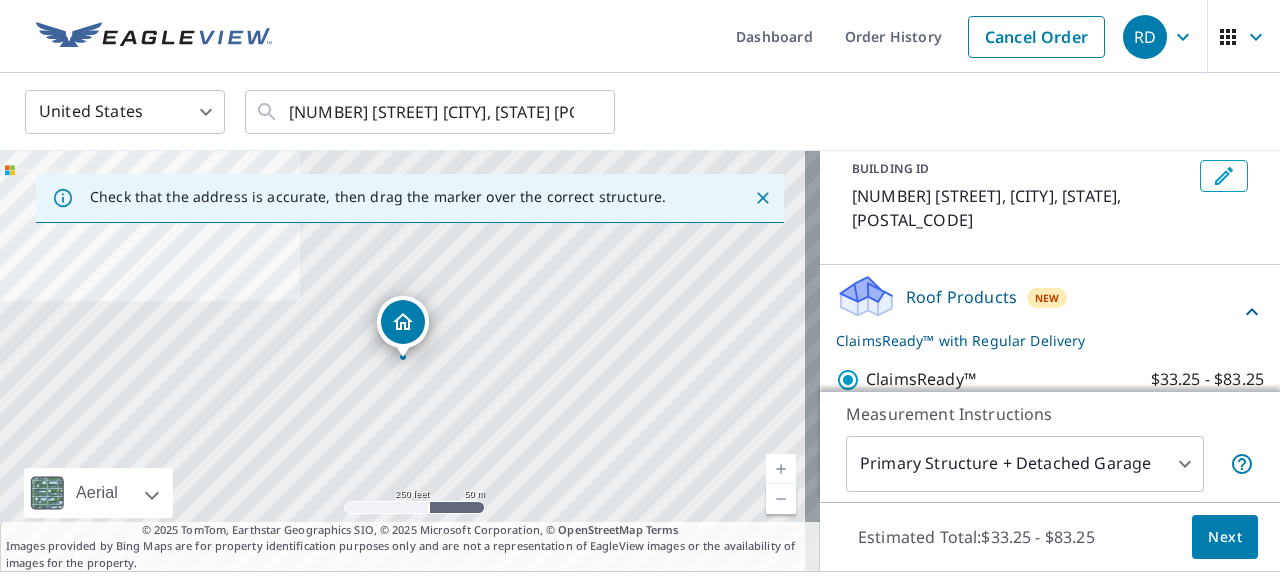 scroll, scrollTop: 162, scrollLeft: 0, axis: vertical 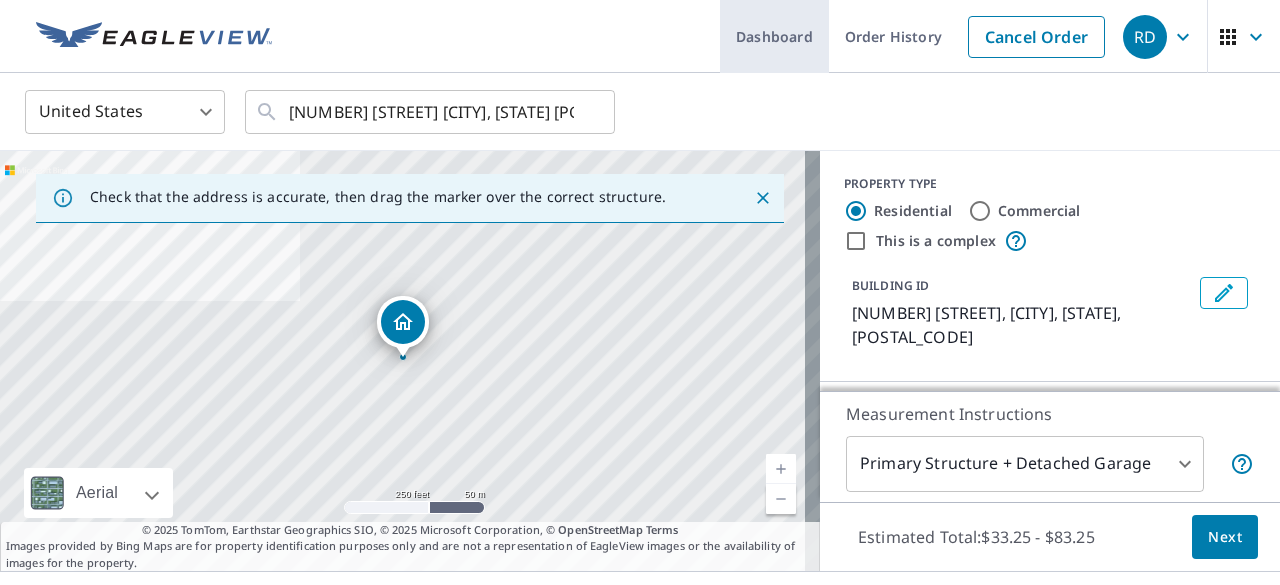 click on "Dashboard" at bounding box center [774, 36] 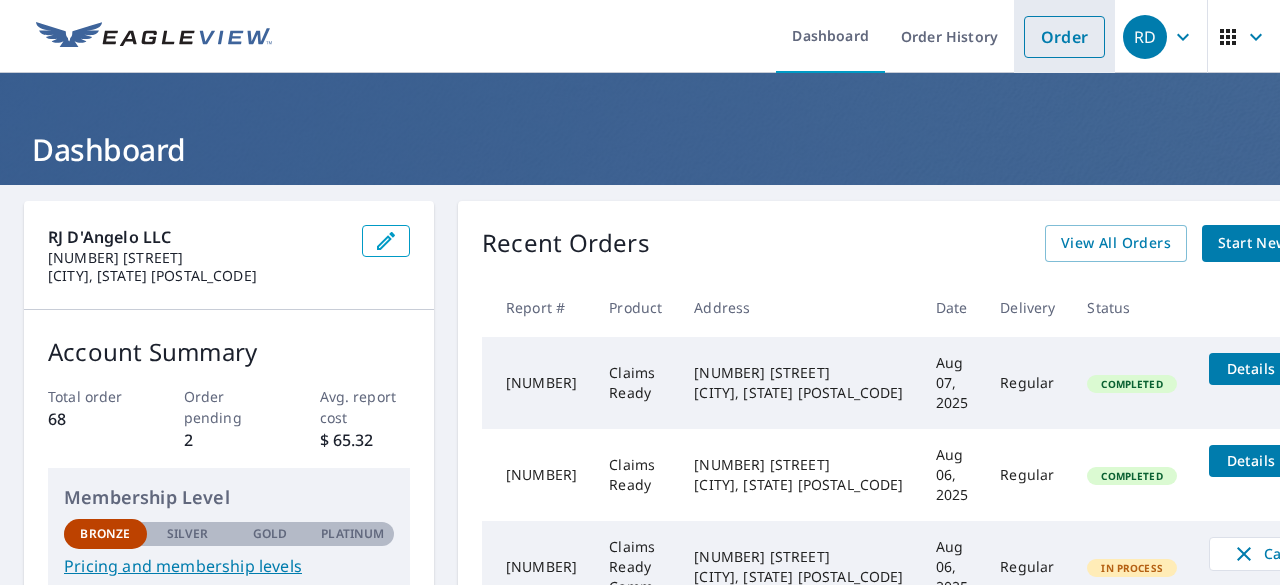 click on "Order" at bounding box center (1064, 37) 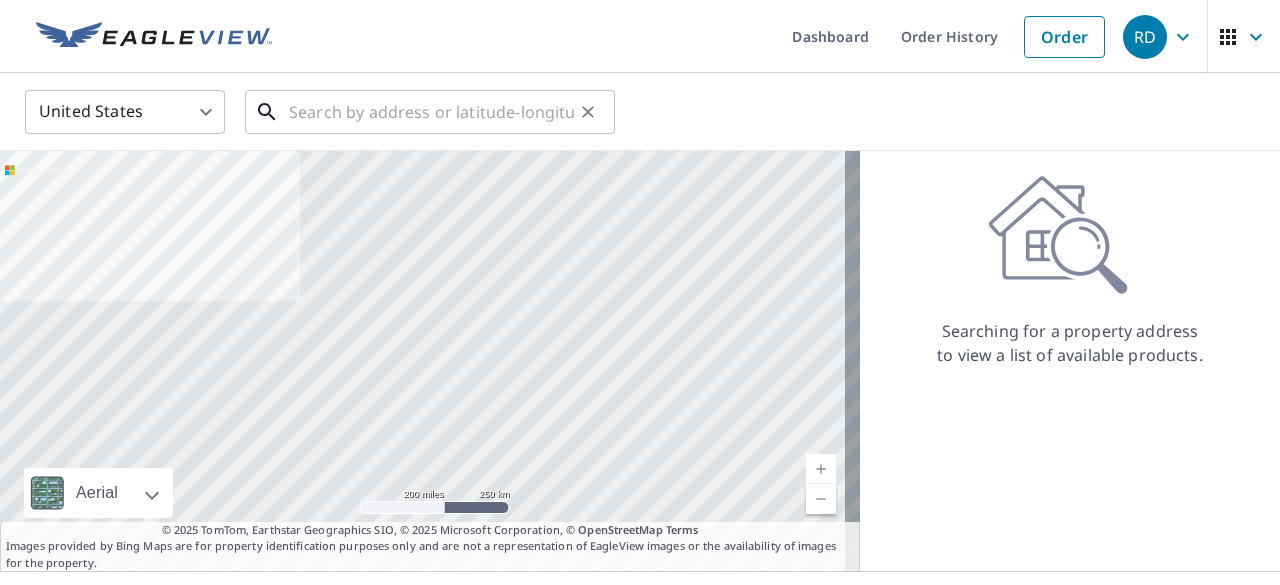 click at bounding box center [431, 112] 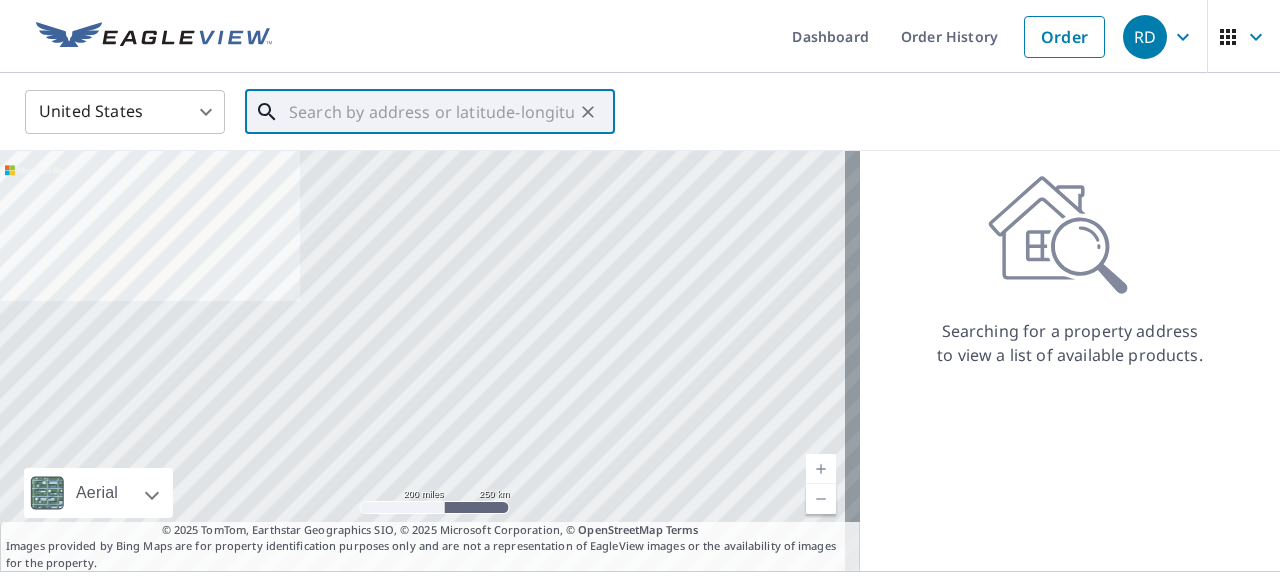 paste on "[NUMBER] [STREET] [CITY], [STATE] [POSTAL]" 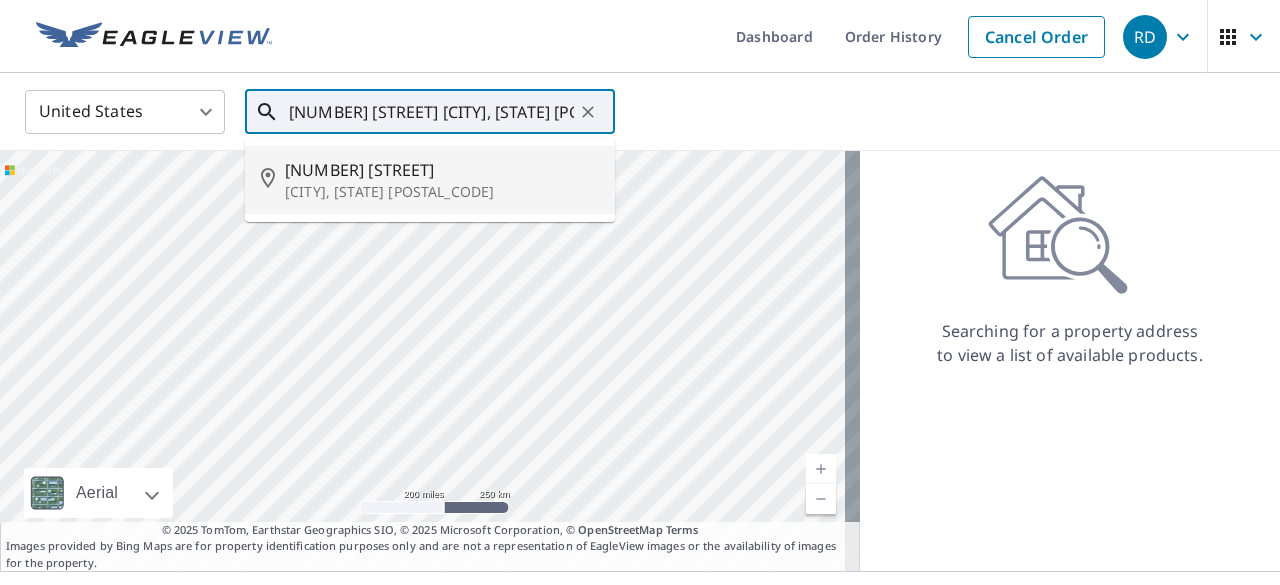 click on "[NUMBER] [STREET]" at bounding box center (442, 170) 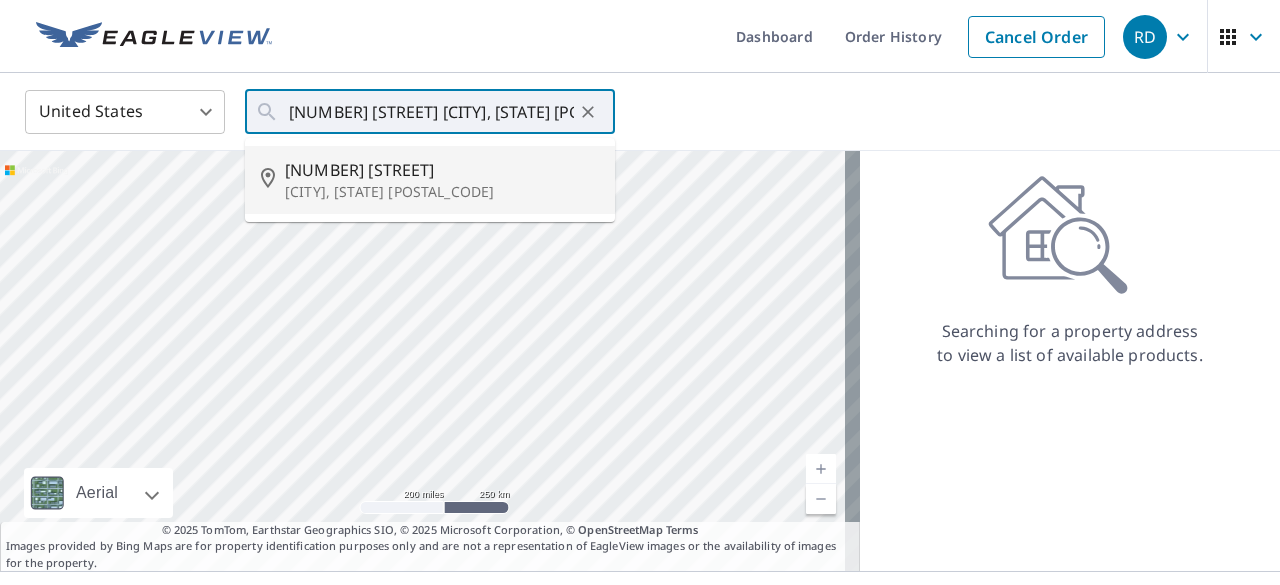 type on "[NUMBER] [STREET] [CITY], [STATE] [POSTAL_CODE]" 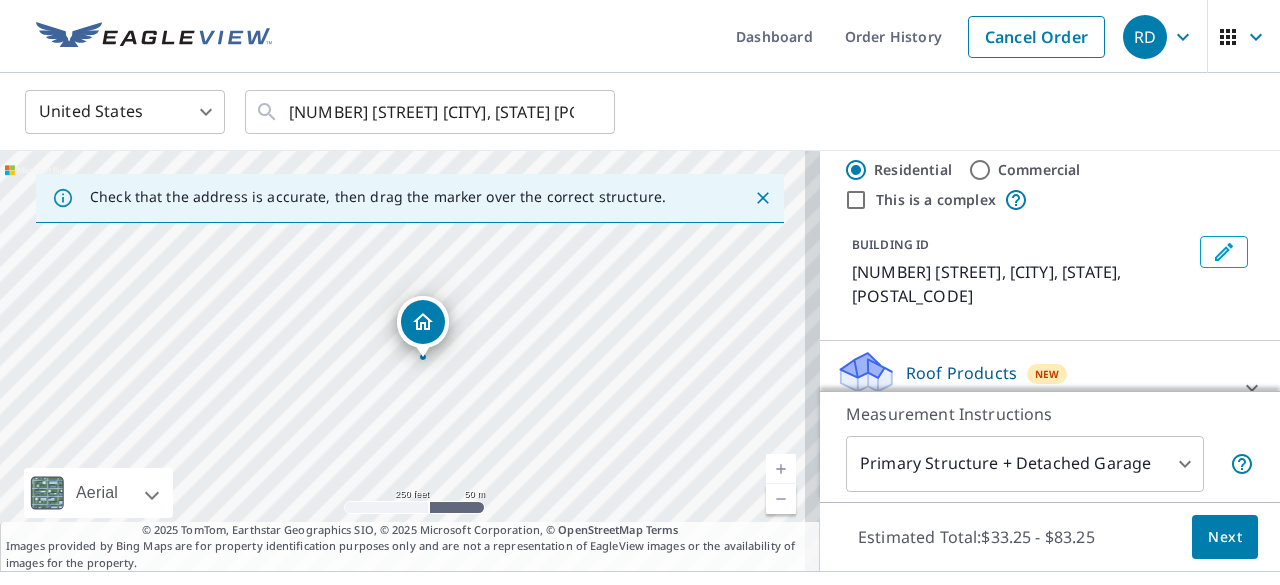 scroll, scrollTop: 61, scrollLeft: 0, axis: vertical 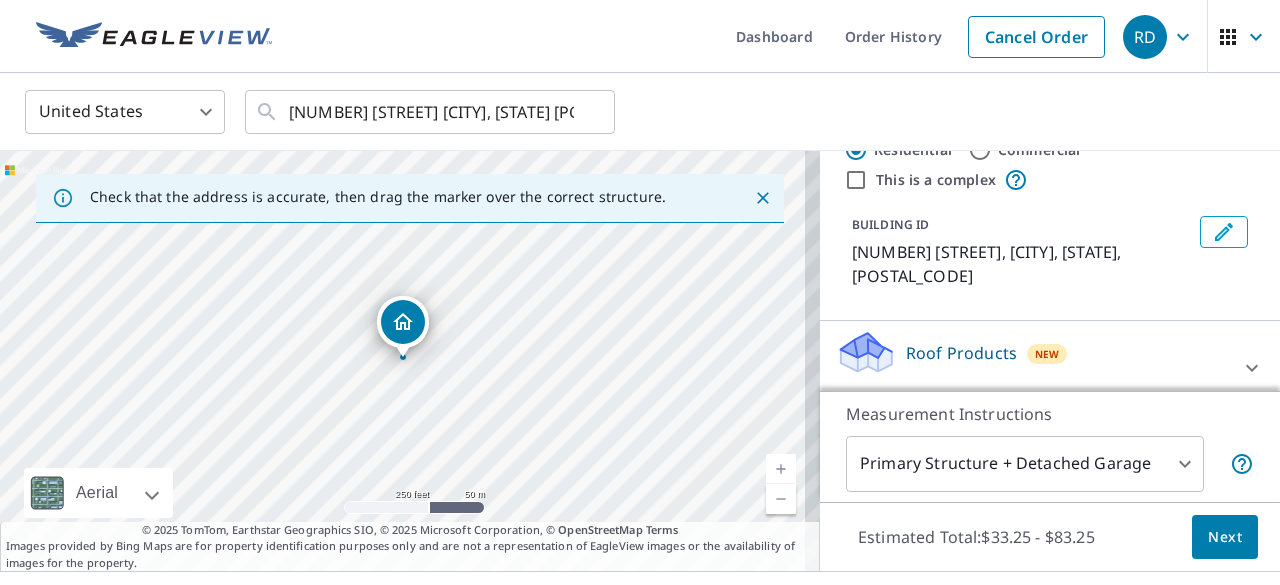 click 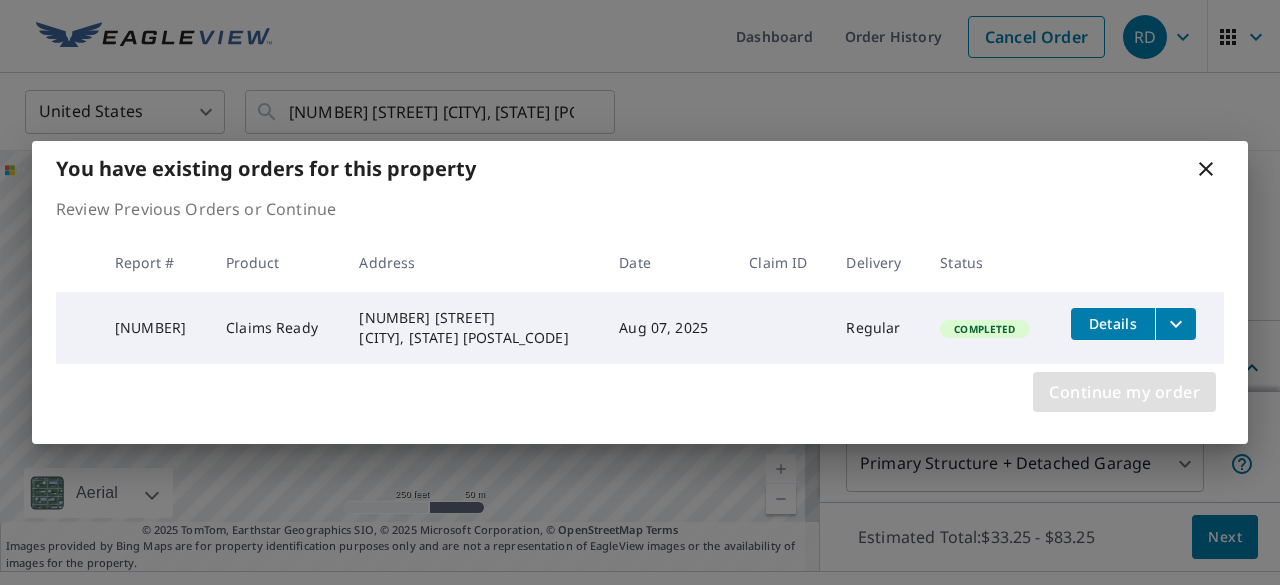 click on "Continue my order" at bounding box center (1124, 392) 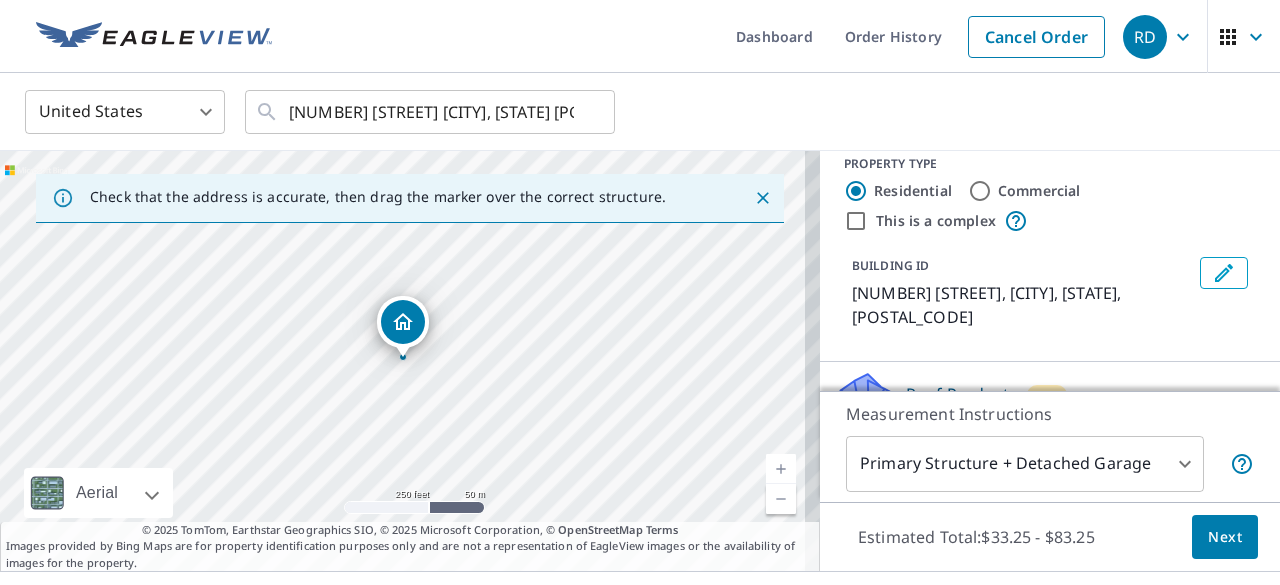 scroll, scrollTop: 0, scrollLeft: 0, axis: both 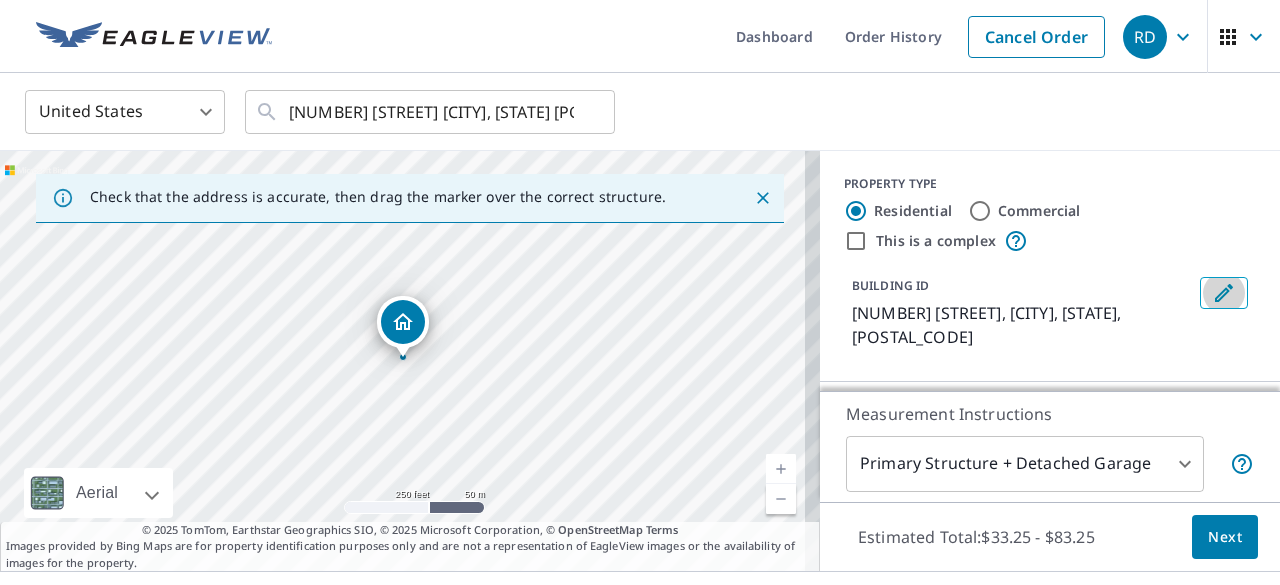 click 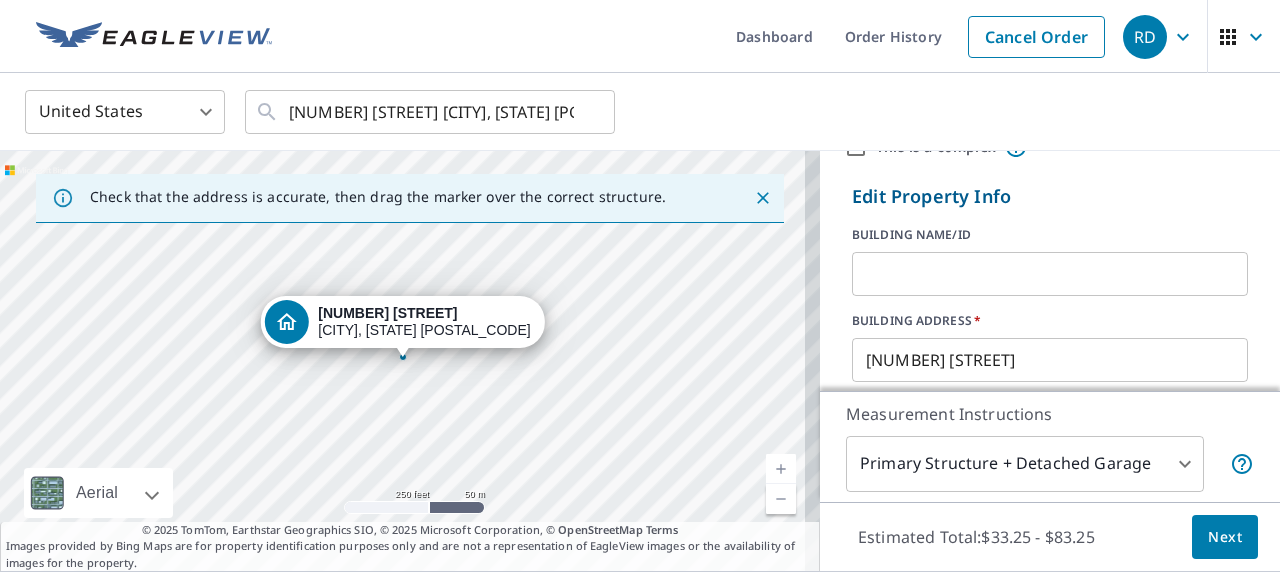 scroll, scrollTop: 0, scrollLeft: 0, axis: both 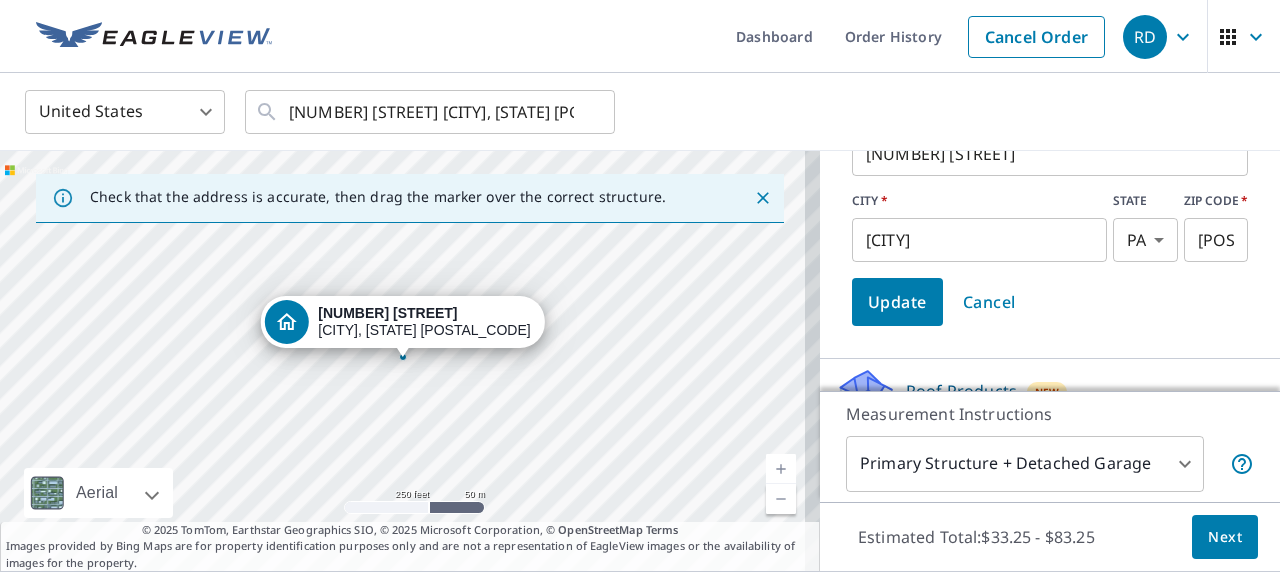 click on "Cancel" at bounding box center (989, 302) 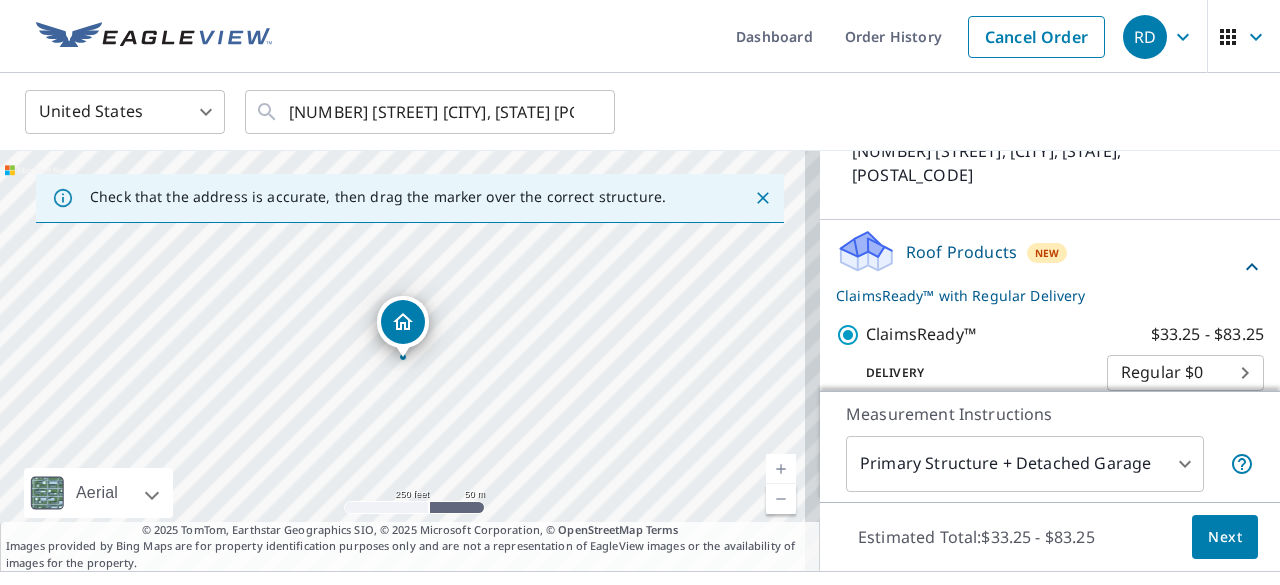 scroll, scrollTop: 162, scrollLeft: 0, axis: vertical 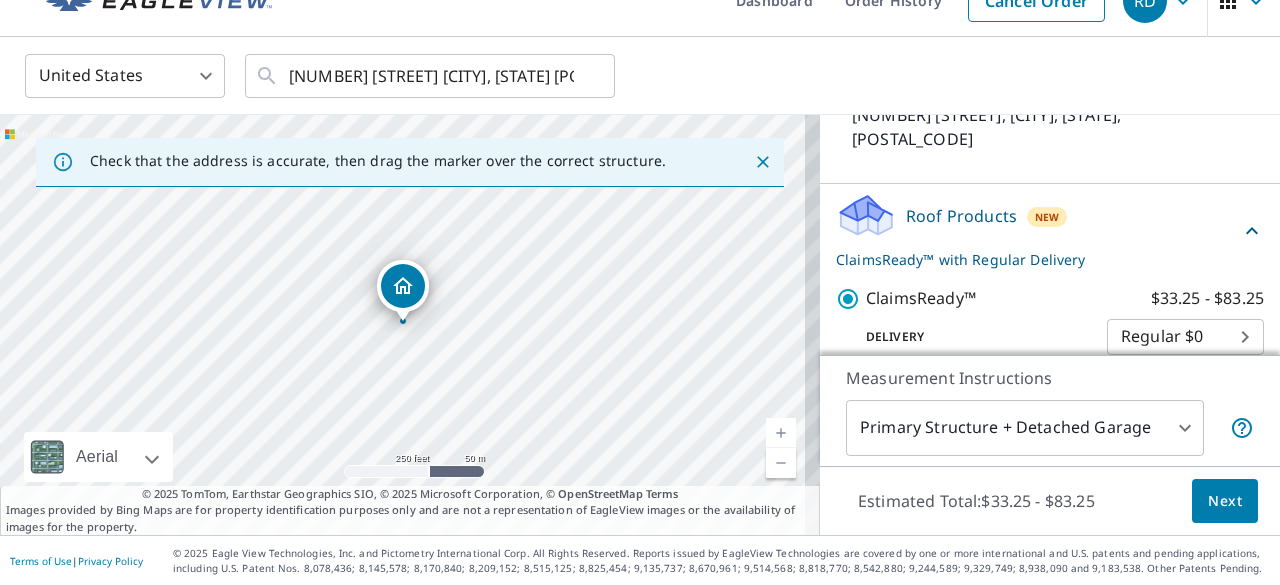 click on "RD RD
Dashboard Order History Cancel Order RD United States US ​ [NUMBER] [STREET] [CITY], [STATE] [POSTAL_CODE] ​ Check that the address is accurate, then drag the marker over the correct structure. [NUMBER] [STREET] [CITY], [STATE] [POSTAL_CODE] Aerial Road A standard road map Aerial A detailed look from above Labels Labels 250 feet 50 m © 2025 TomTom, © Vexcel Imaging, © 2025 Microsoft Corporation,  © OpenStreetMap Terms © 2025 TomTom, Earthstar Geographics SIO, © 2025 Microsoft Corporation, ©   OpenStreetMap   Terms Images provided by Bing Maps are for property identification purposes only and are not a representation of EagleView images or the availability of images for the property. PROPERTY TYPE Residential Commercial This is a complex BUILDING ID [NUMBER] [STREET], [CITY], [STATE], [POSTAL_CODE] Roof Products New ClaimsReady™ with Regular Delivery ClaimsReady™ $33.25 - $83.25 Delivery Regular $0 8 ​ Measurement Instructions Primary Structure + Detached Garage 1 ​ Estimated Total:  $33.25 - $83.25 Next Terms of Use" at bounding box center (640, 292) 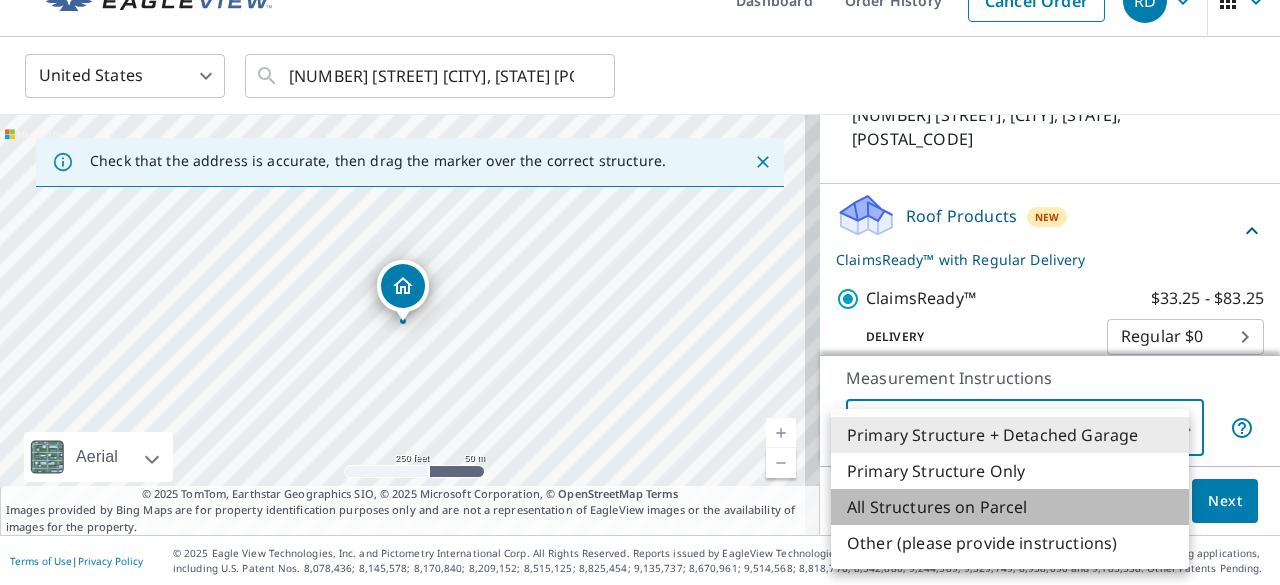click on "All Structures on Parcel" at bounding box center (1010, 507) 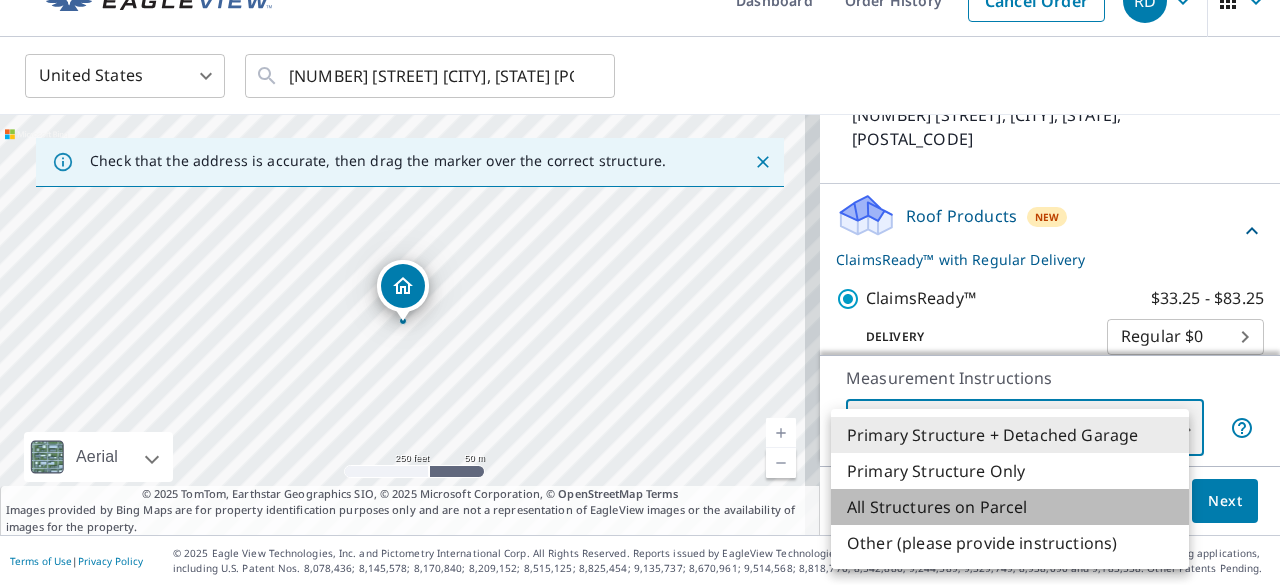 type on "3" 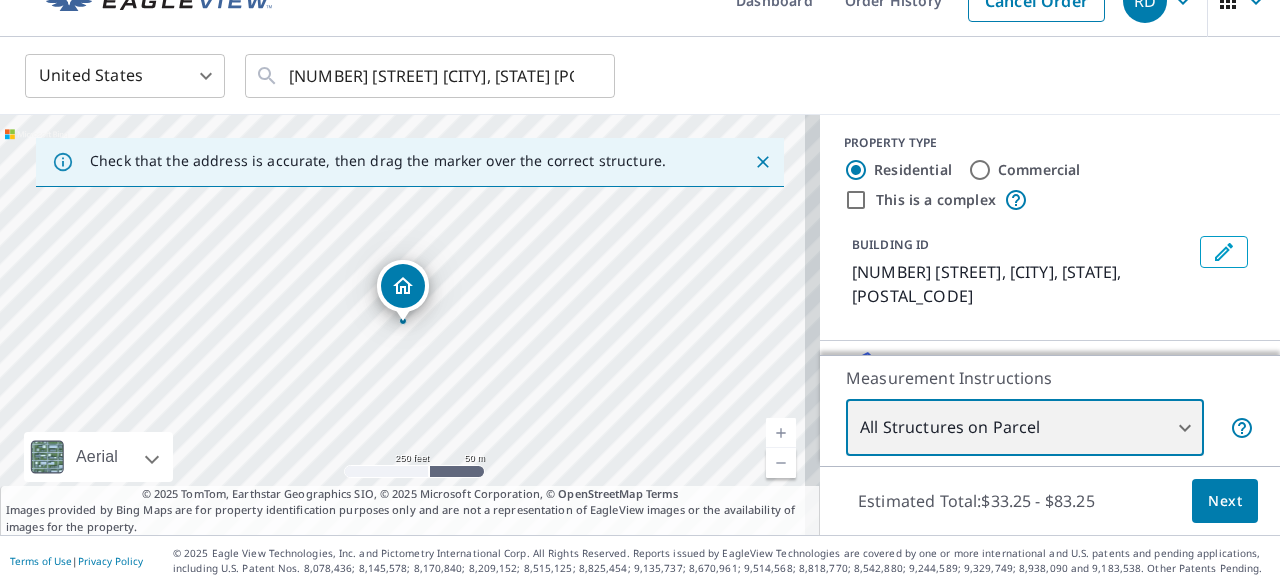 scroll, scrollTop: 0, scrollLeft: 0, axis: both 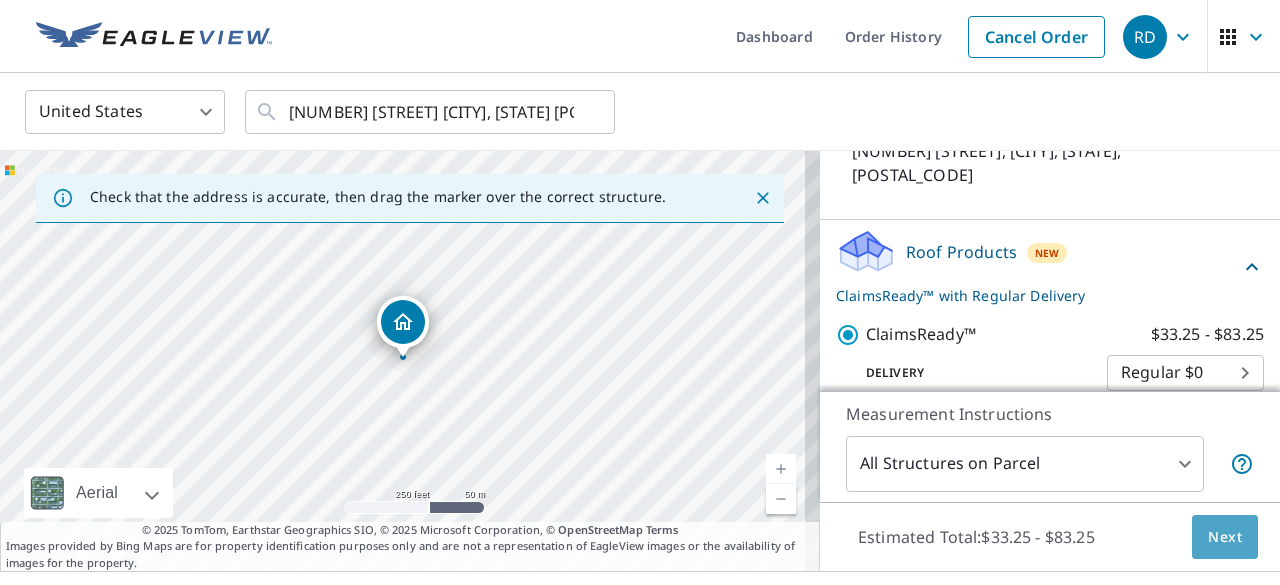 click on "Next" at bounding box center (1225, 537) 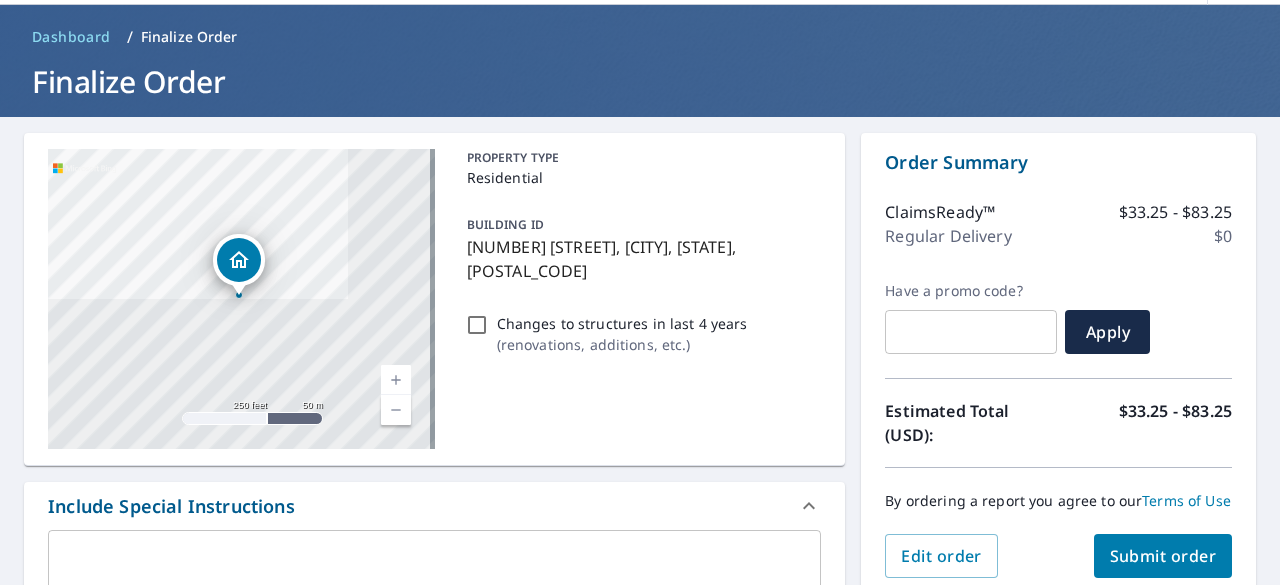 scroll, scrollTop: 0, scrollLeft: 0, axis: both 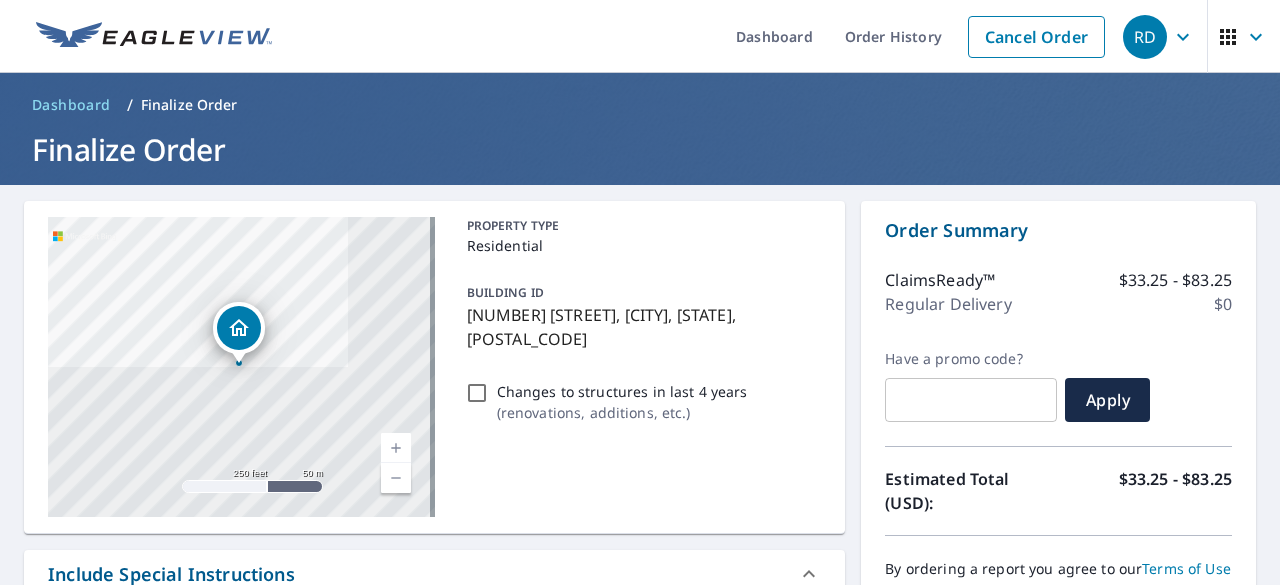 click on "Dashboard" at bounding box center [71, 105] 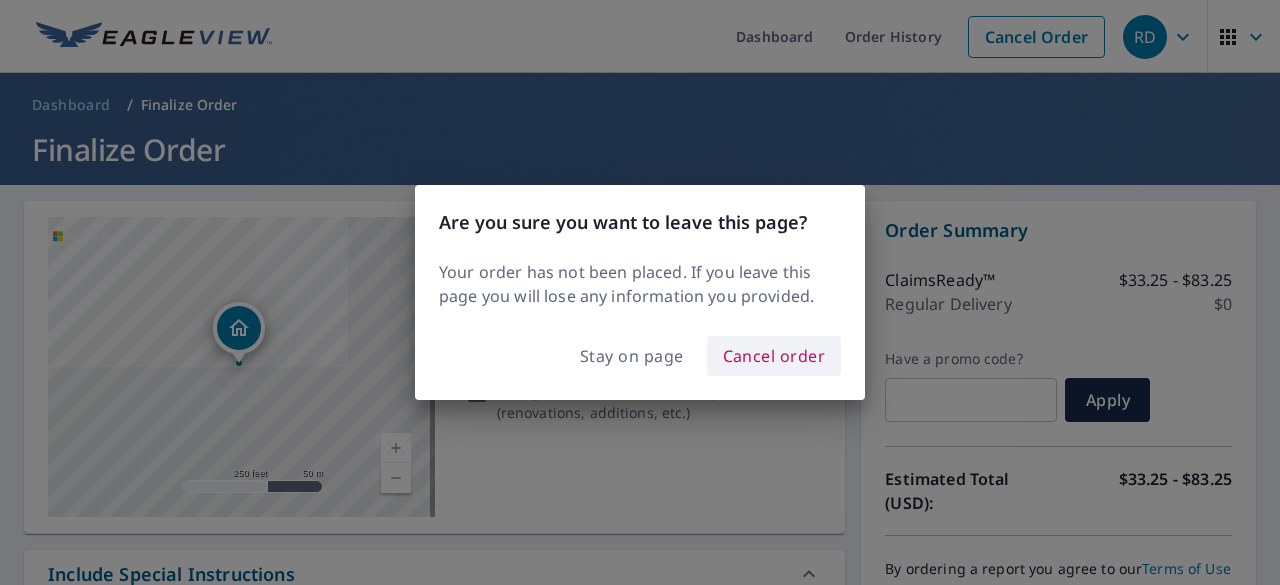 click on "Cancel order" at bounding box center [774, 356] 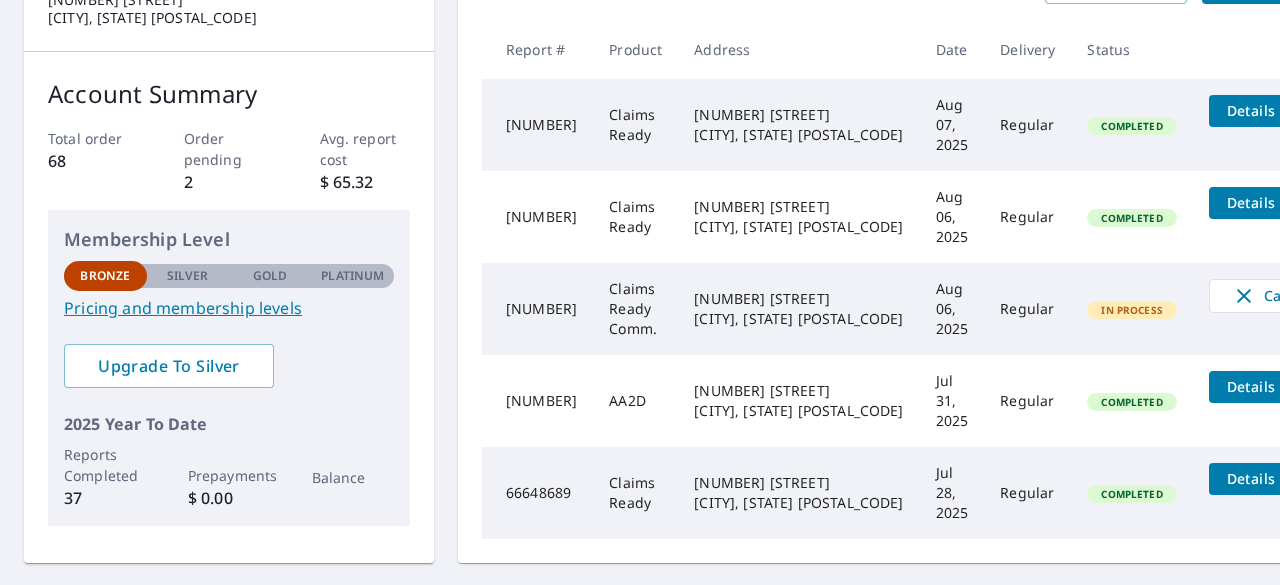 scroll, scrollTop: 226, scrollLeft: 0, axis: vertical 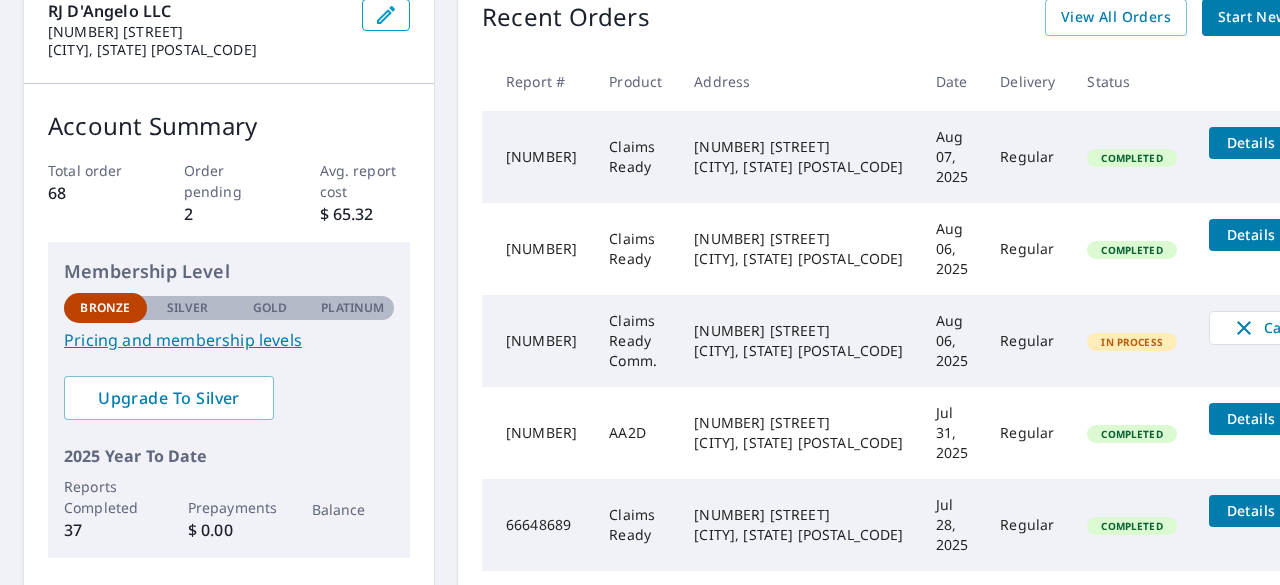 click at bounding box center (1313, 419) 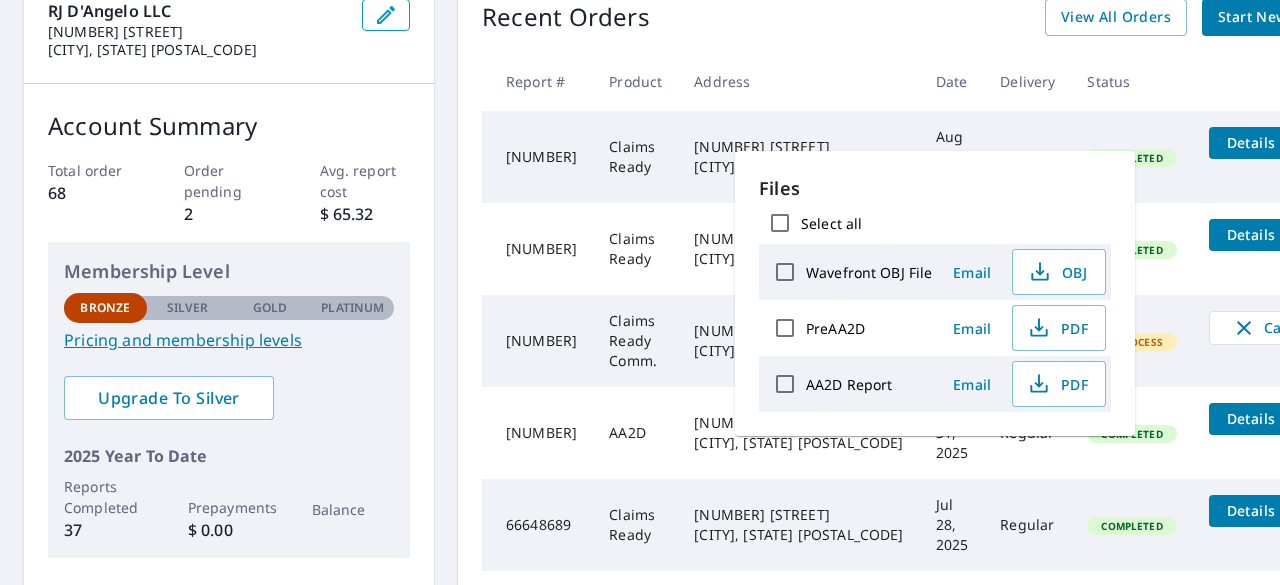 click 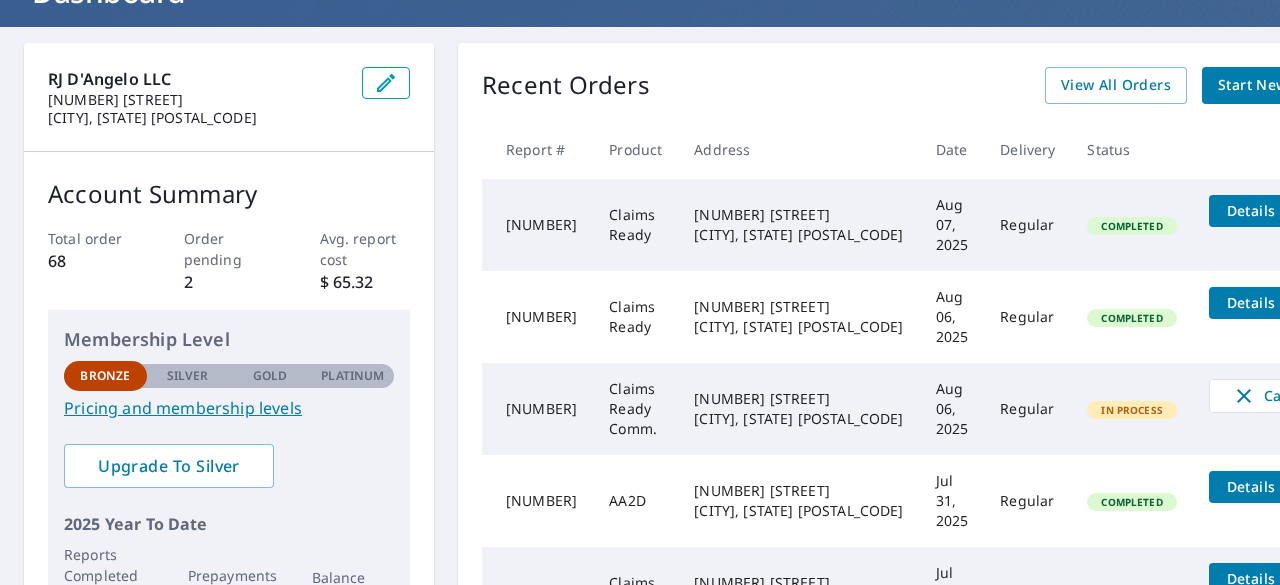 scroll, scrollTop: 126, scrollLeft: 0, axis: vertical 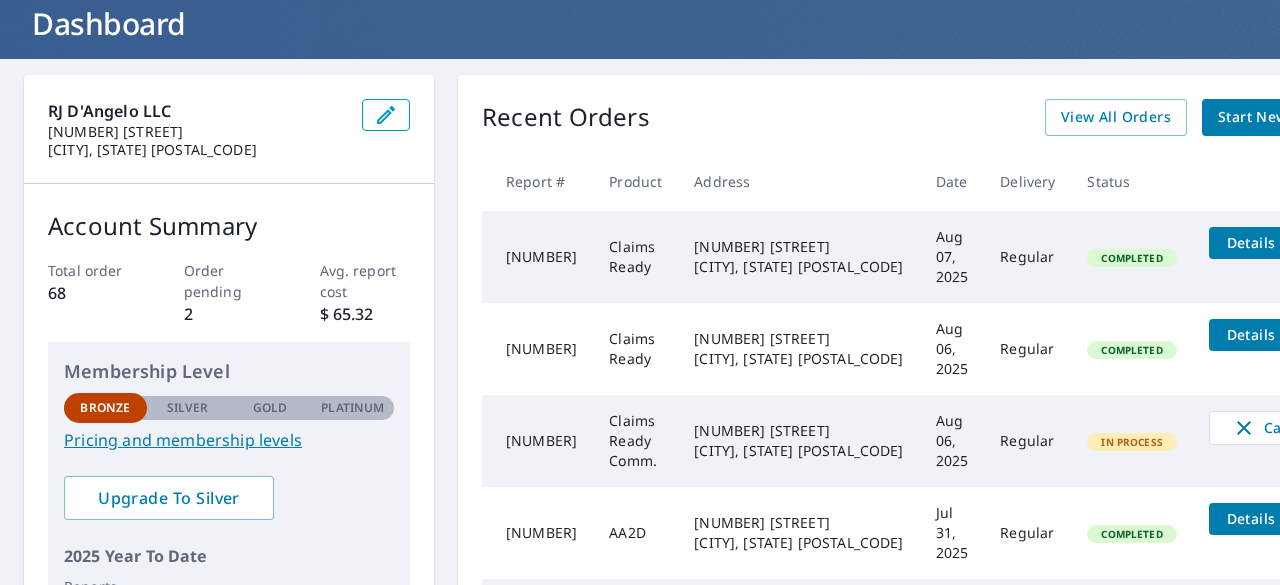 click at bounding box center [1313, 243] 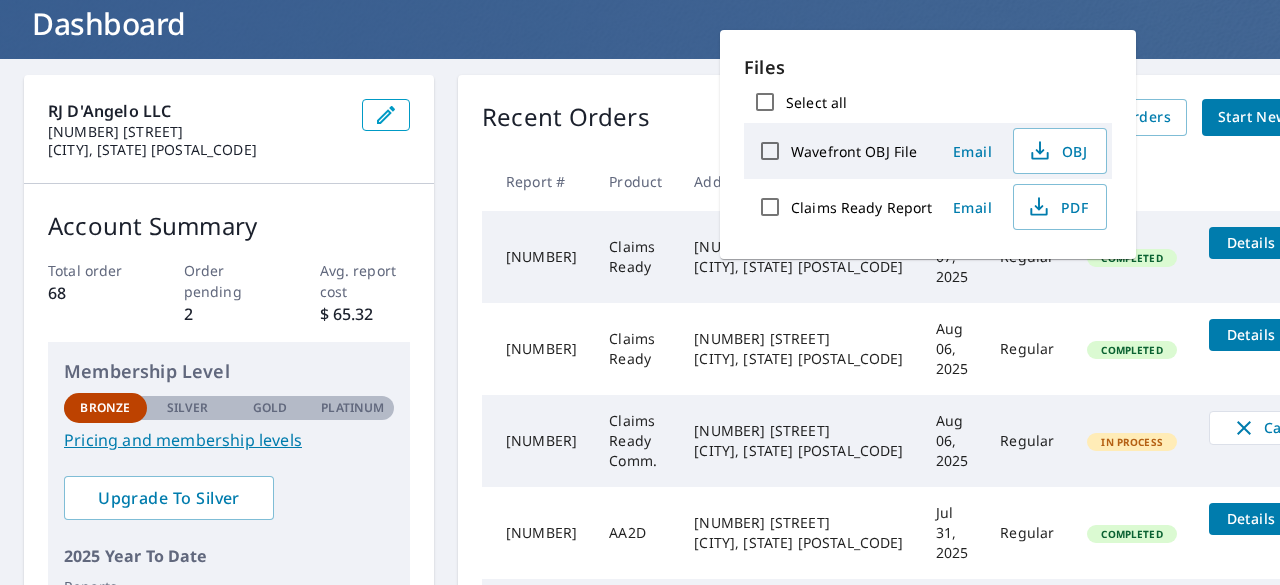 click at bounding box center [1313, 243] 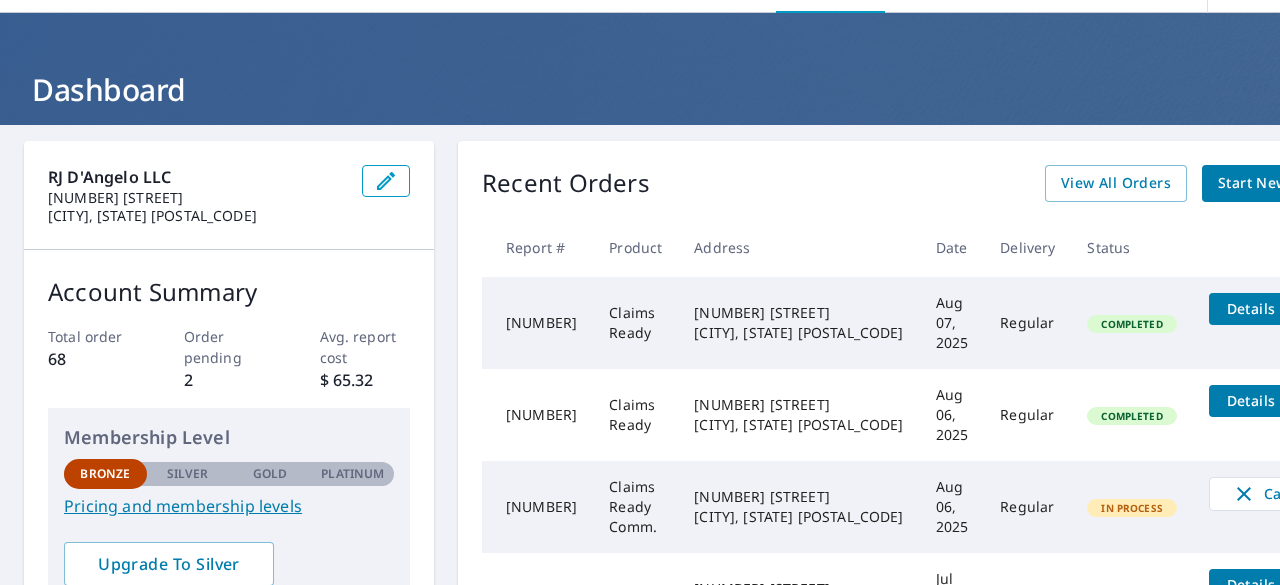 scroll, scrollTop: 0, scrollLeft: 0, axis: both 